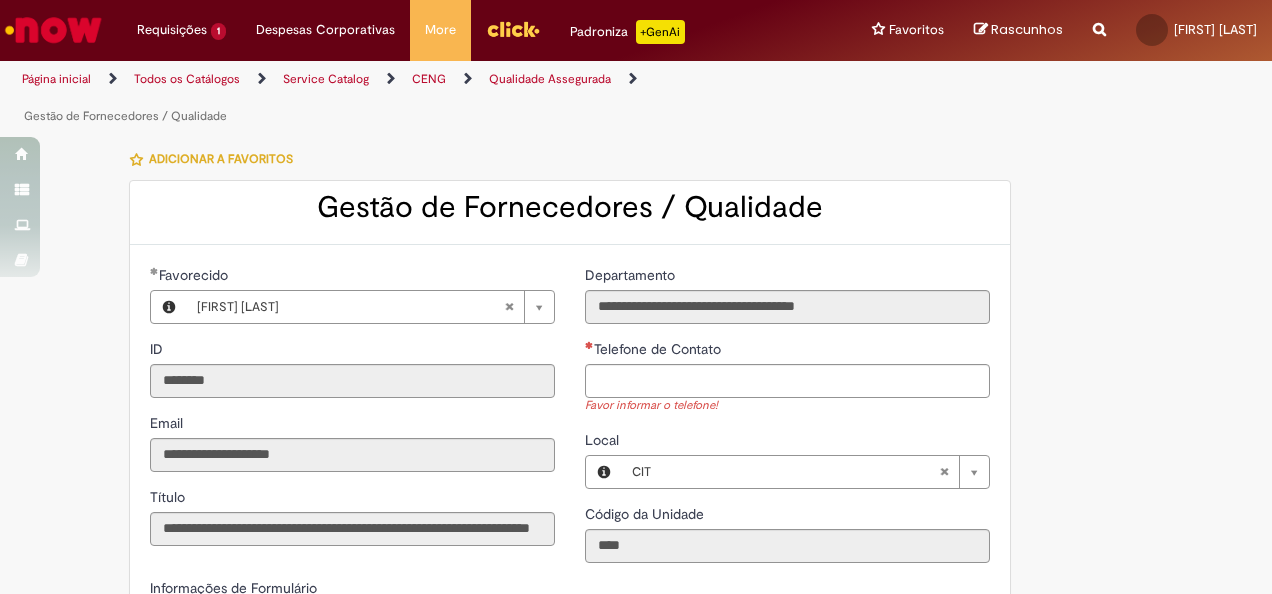 scroll, scrollTop: 0, scrollLeft: 0, axis: both 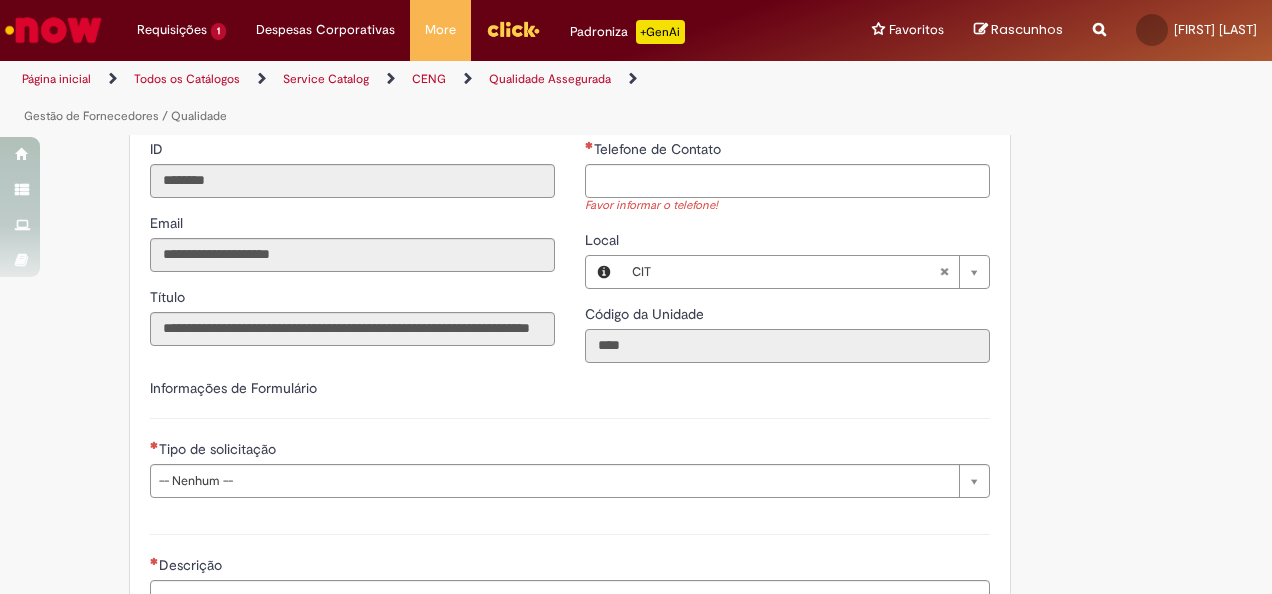 click on "****" at bounding box center [787, 346] 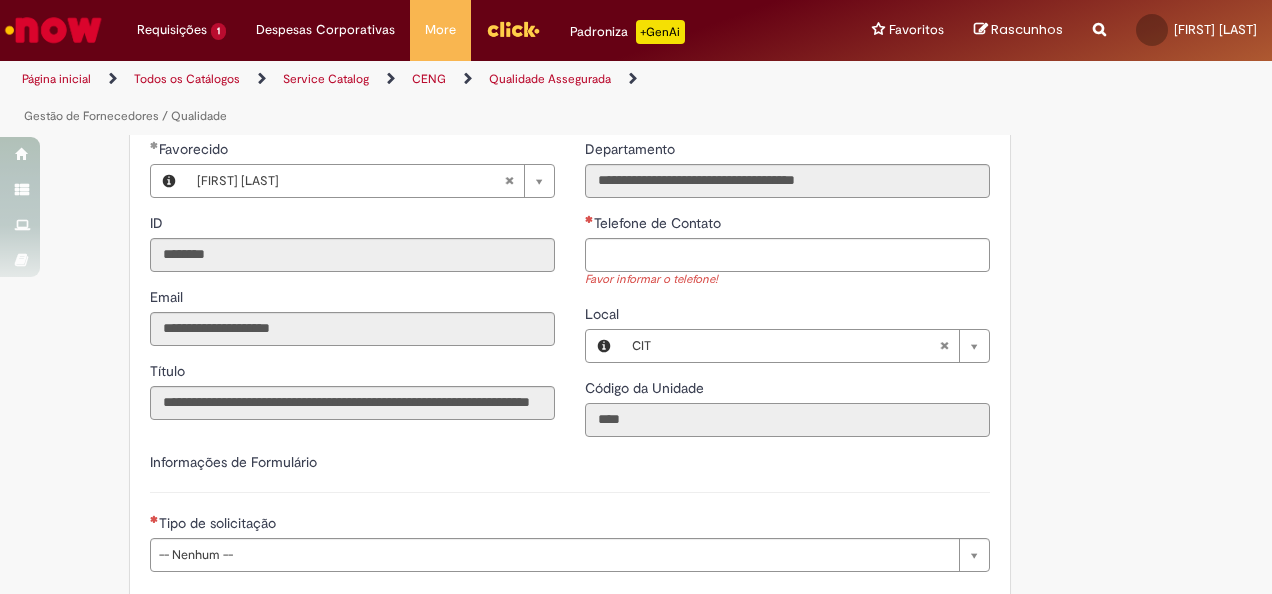 scroll, scrollTop: 100, scrollLeft: 0, axis: vertical 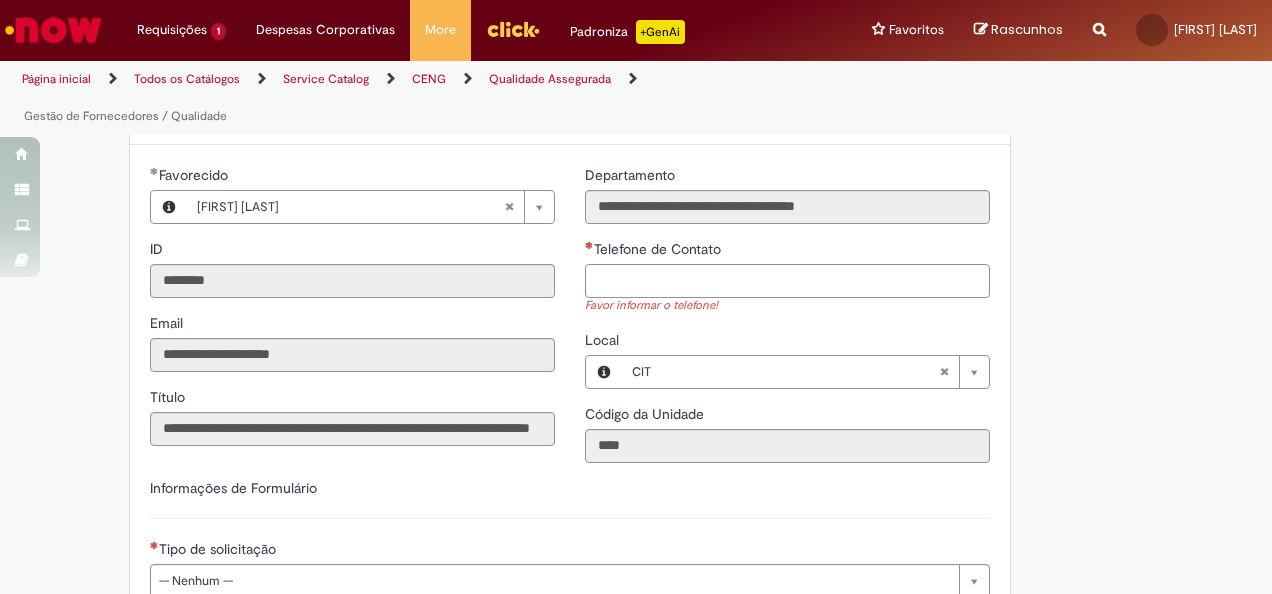 click on "Telefone de Contato" at bounding box center [787, 281] 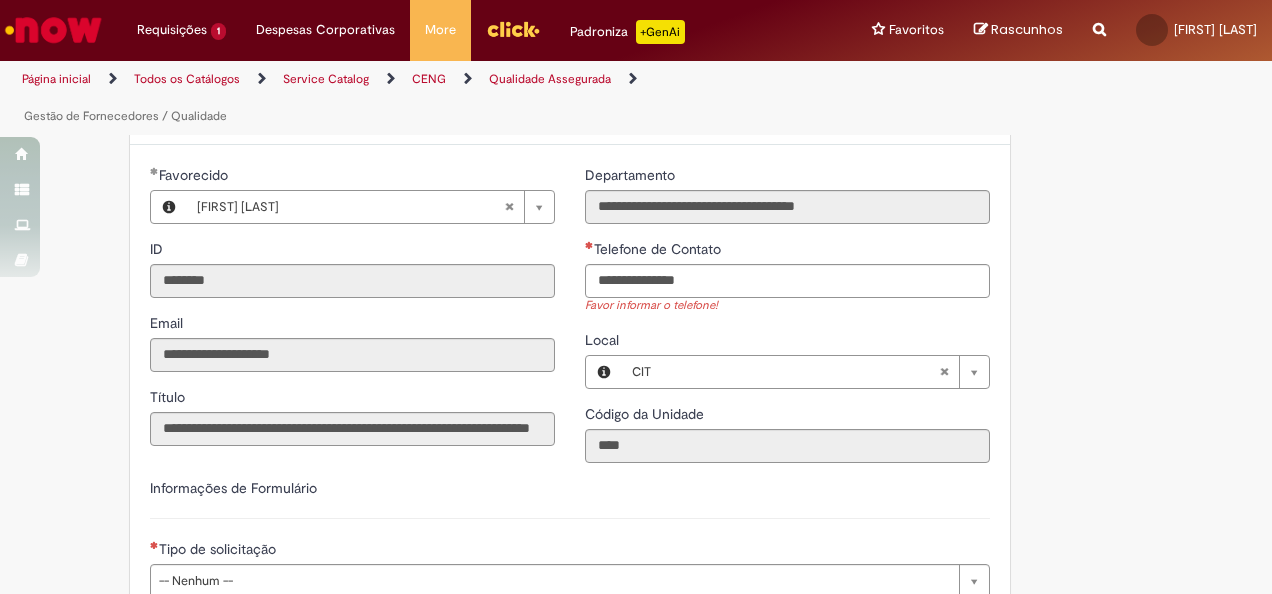 type on "**********" 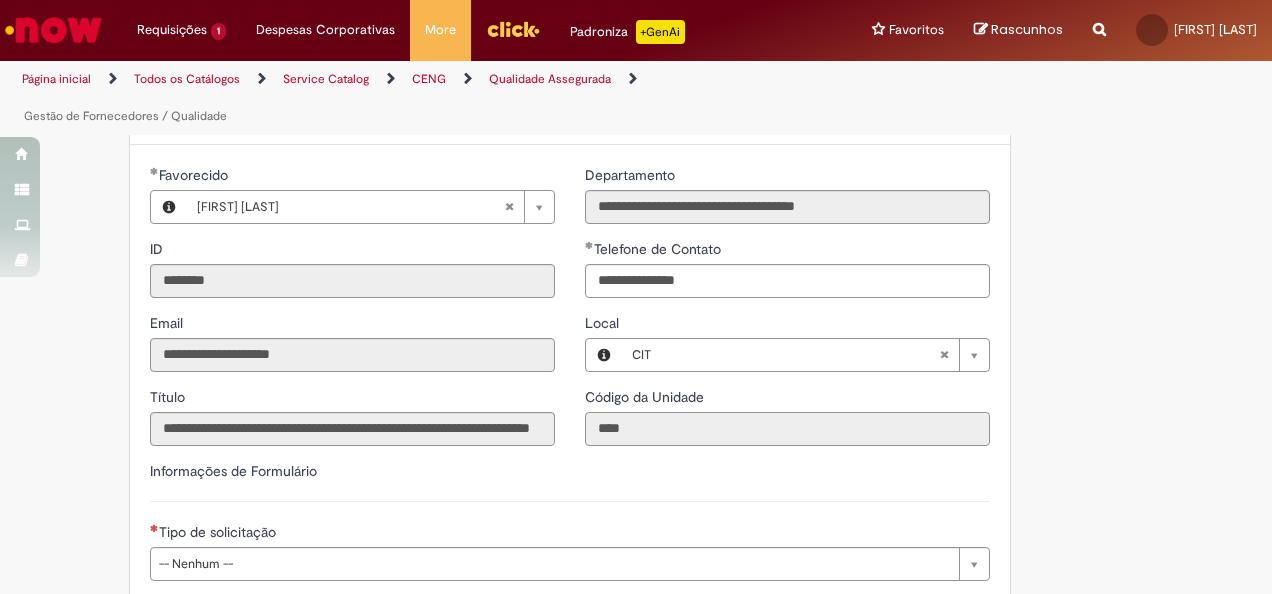 drag, startPoint x: 670, startPoint y: 438, endPoint x: 643, endPoint y: 428, distance: 28.79236 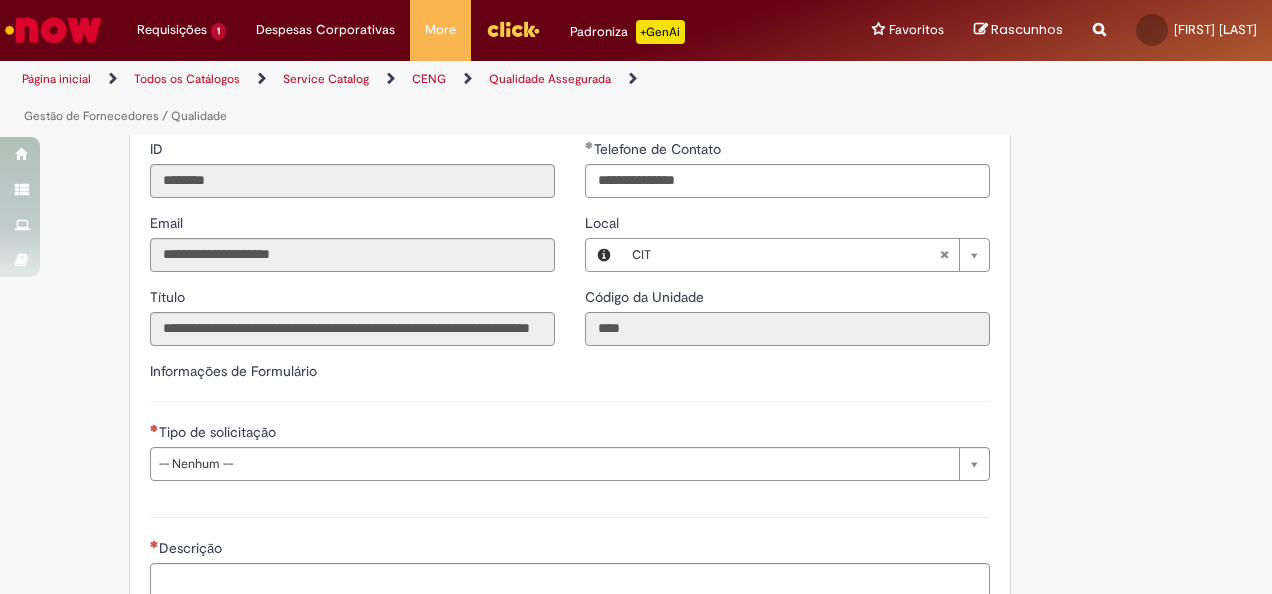 scroll, scrollTop: 300, scrollLeft: 0, axis: vertical 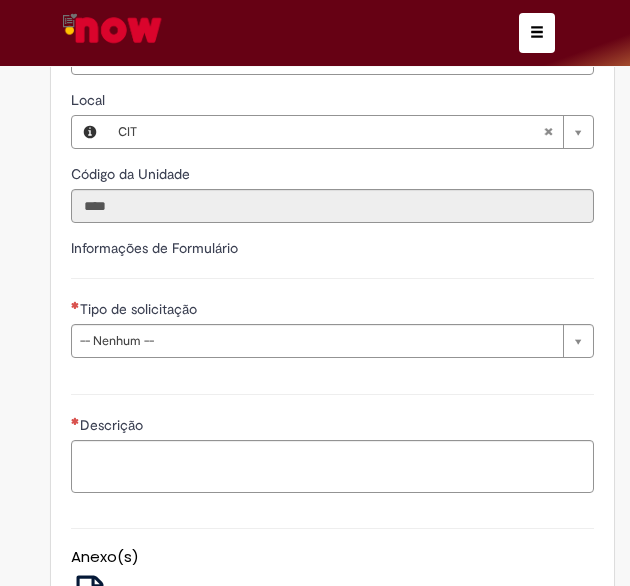 type 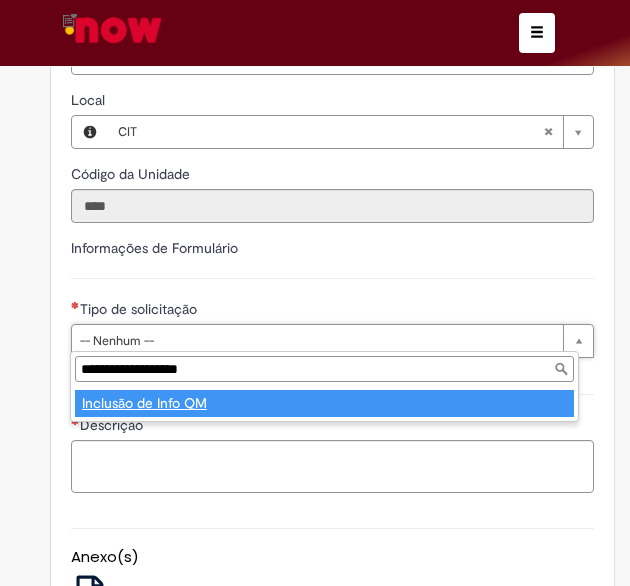 type on "**********" 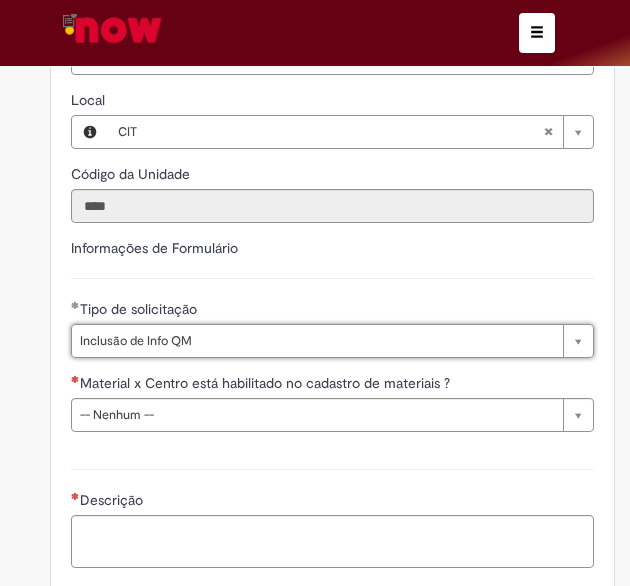 scroll, scrollTop: 651, scrollLeft: 0, axis: vertical 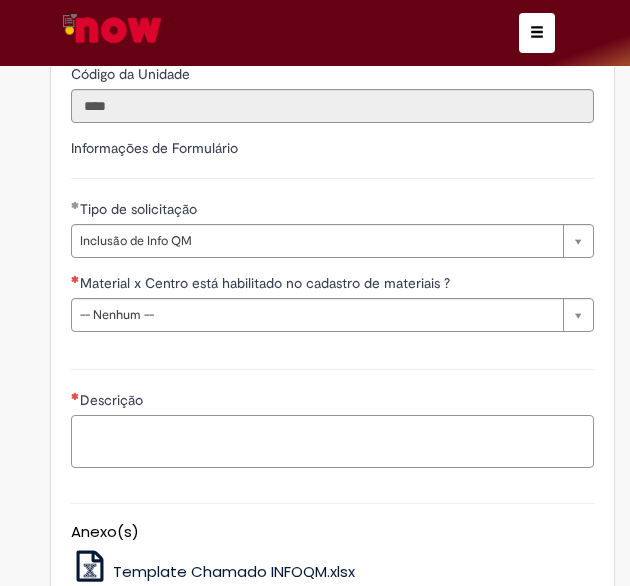 click on "Descrição" at bounding box center (332, 441) 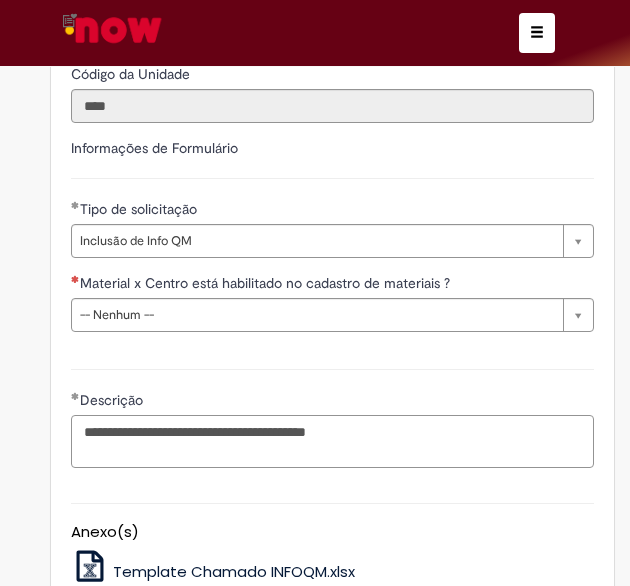 type on "**********" 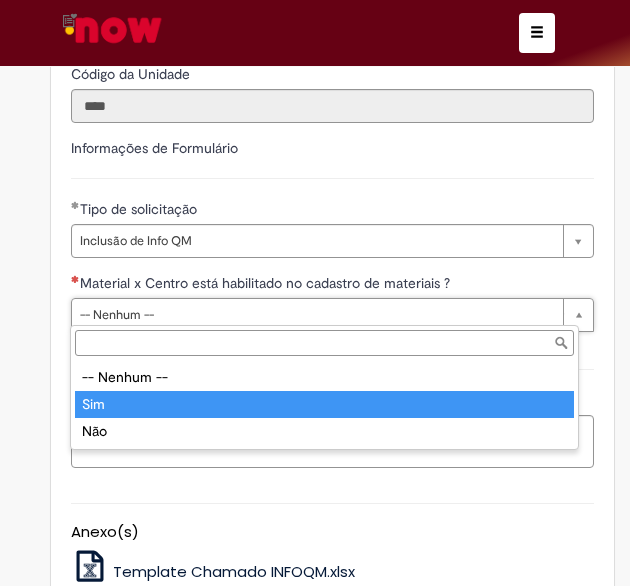 type on "***" 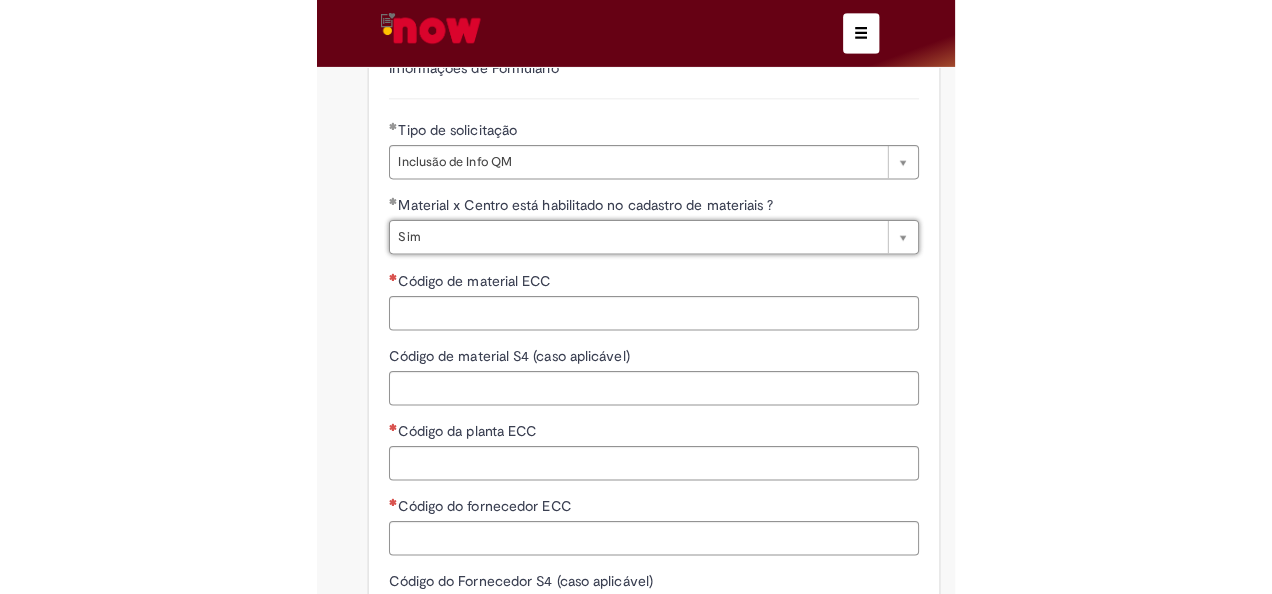 scroll, scrollTop: 751, scrollLeft: 0, axis: vertical 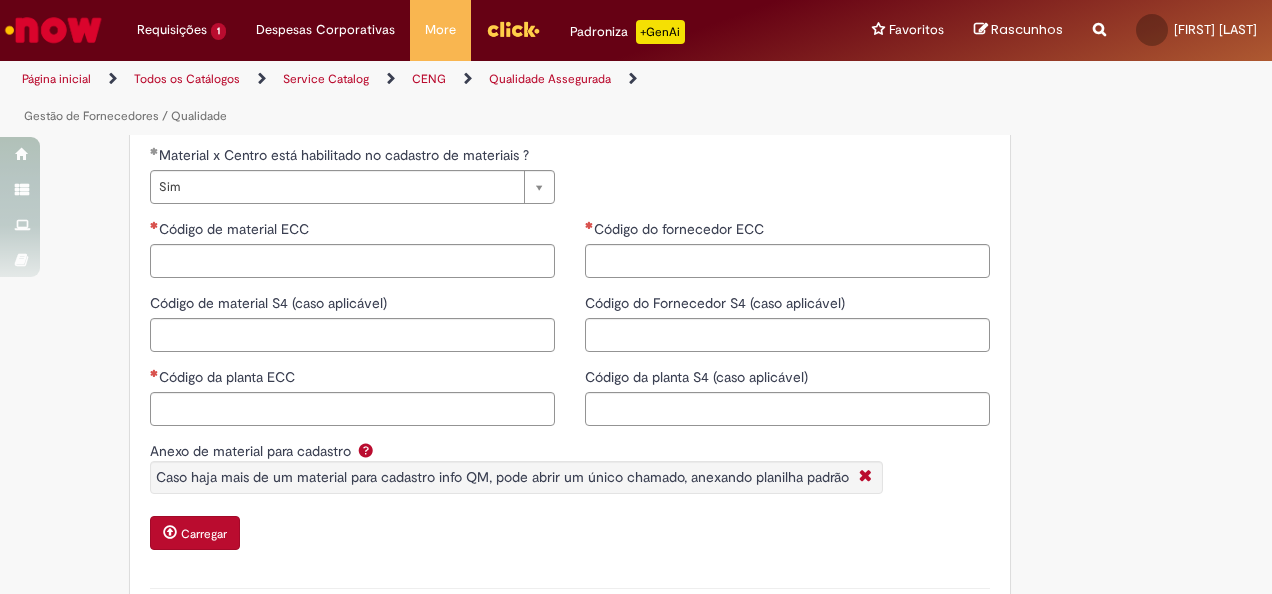 click on "**********" at bounding box center [538, 303] 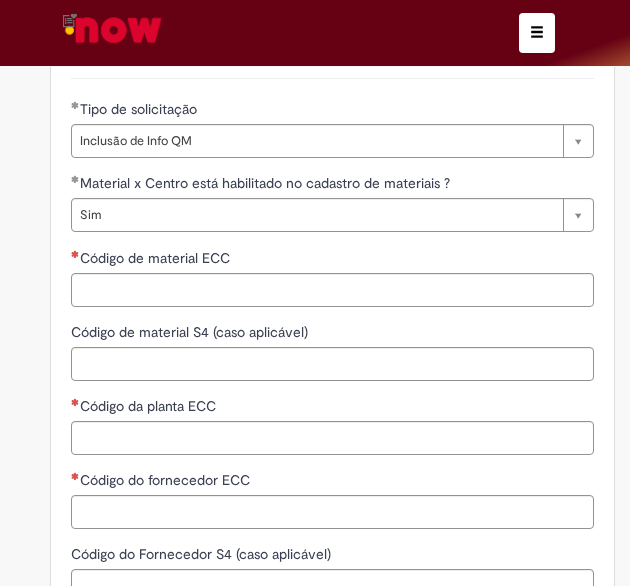 scroll, scrollTop: 851, scrollLeft: 0, axis: vertical 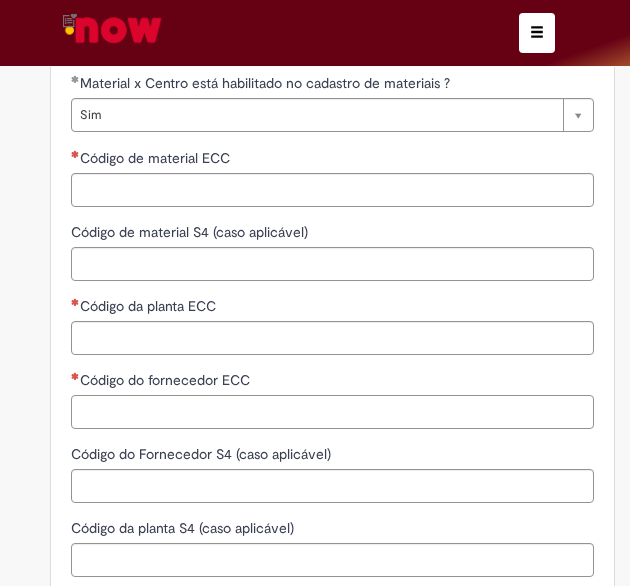 click on "Código do fornecedor ECC" at bounding box center (332, 412) 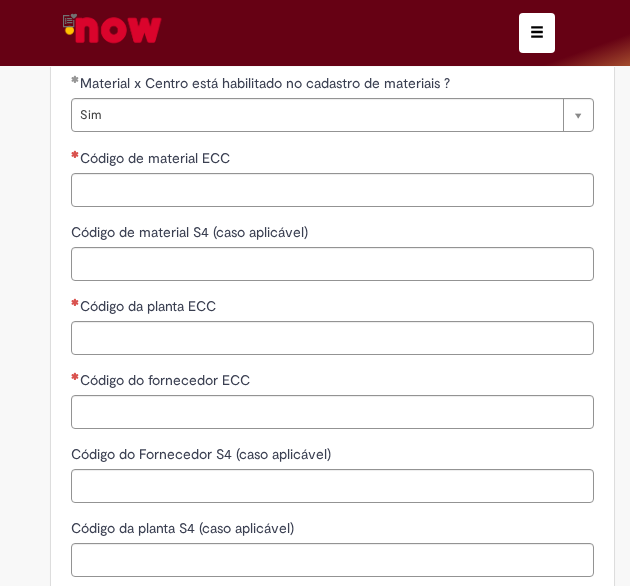 click on "**********" at bounding box center [315, 156] 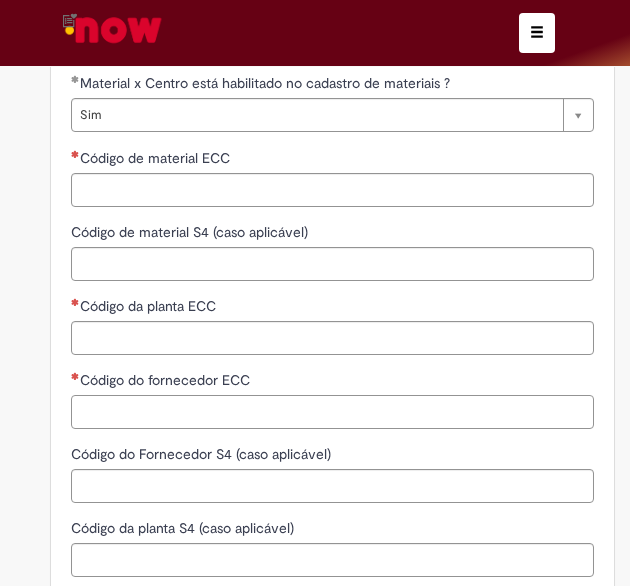 click on "Código do fornecedor ECC" at bounding box center (332, 412) 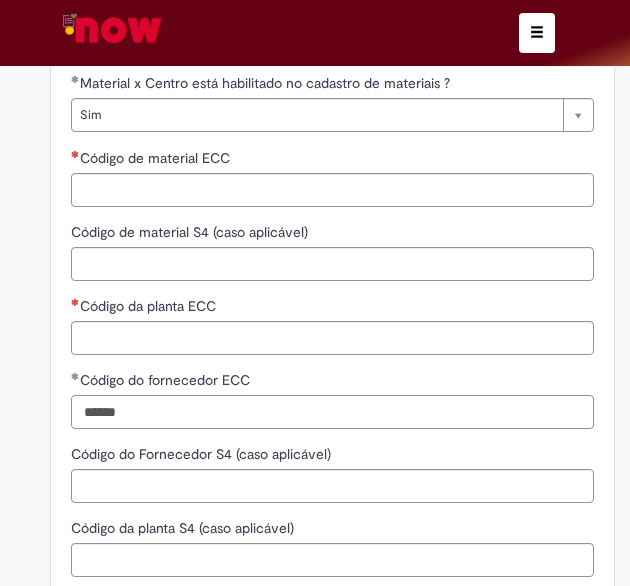 type on "******" 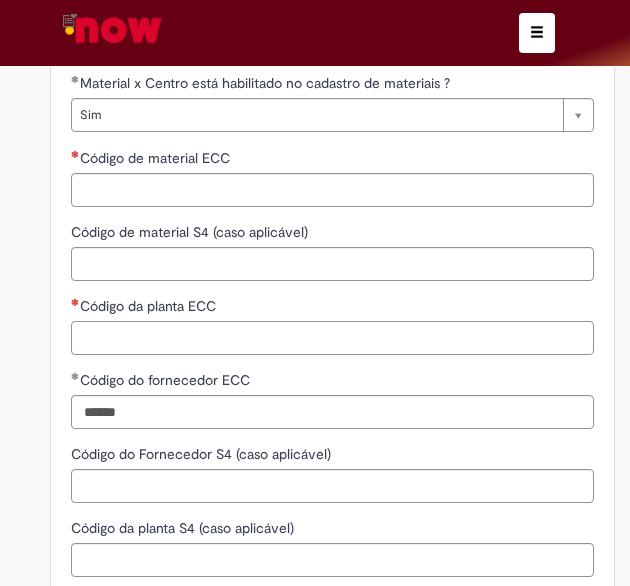 click on "Código da planta ECC" at bounding box center [332, 338] 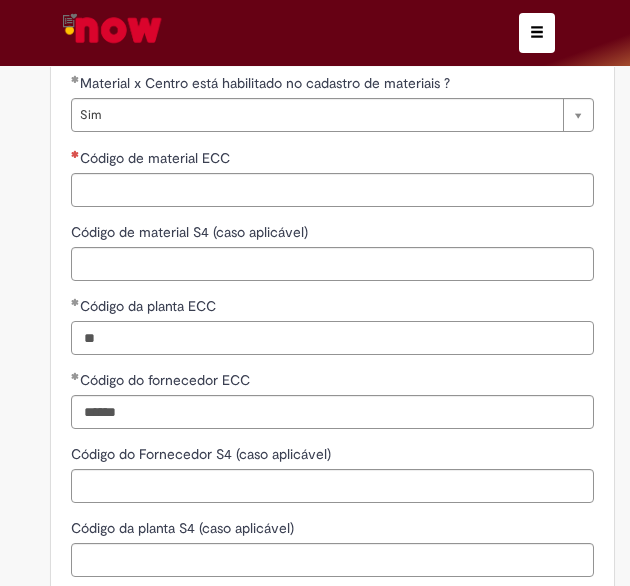 type on "*" 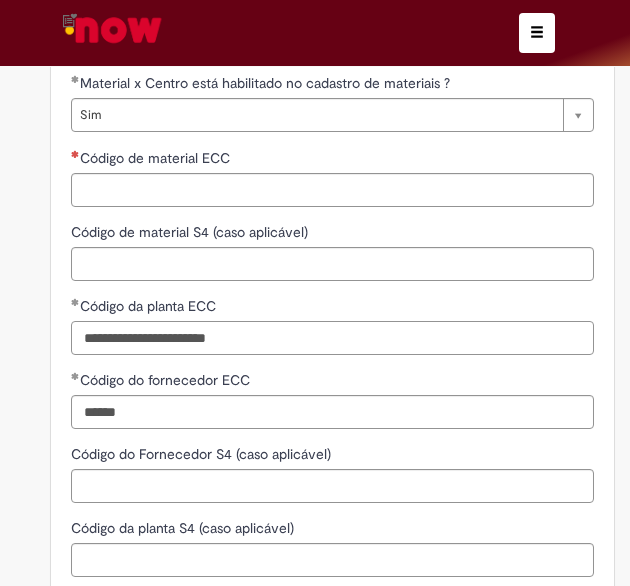 scroll, scrollTop: 951, scrollLeft: 0, axis: vertical 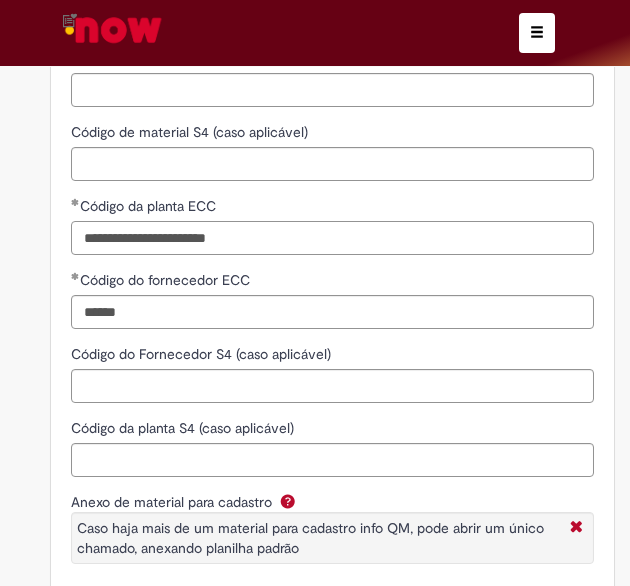 type on "**********" 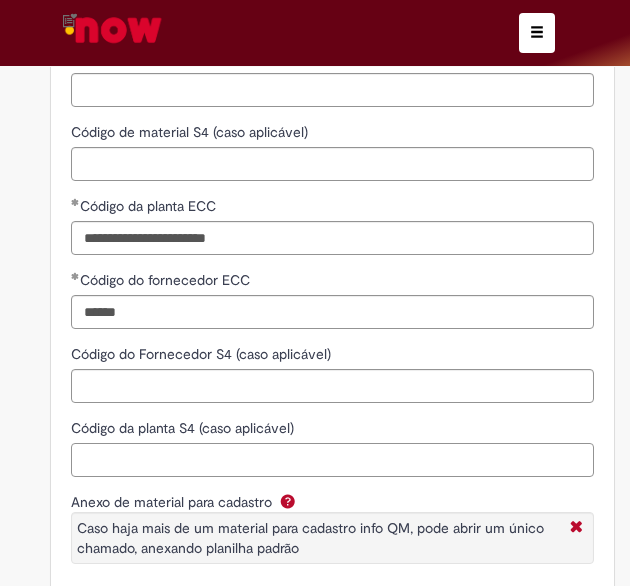 click on "Código da planta S4 (caso aplicável)" at bounding box center (332, 460) 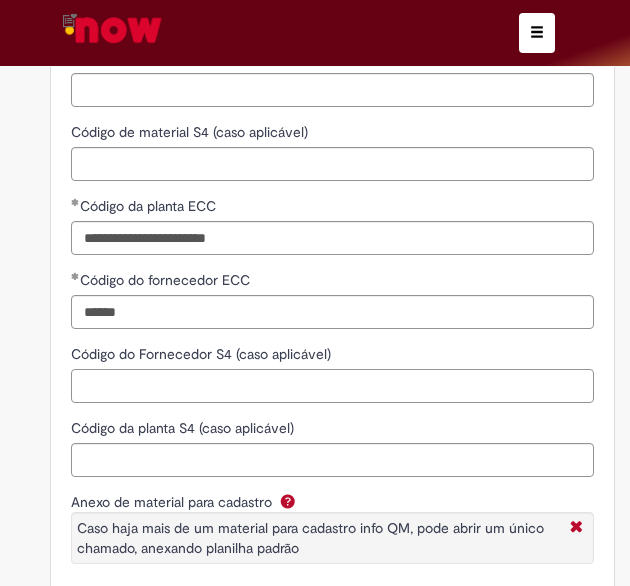 click on "Código do Fornecedor S4 (caso aplicável)" at bounding box center [332, 386] 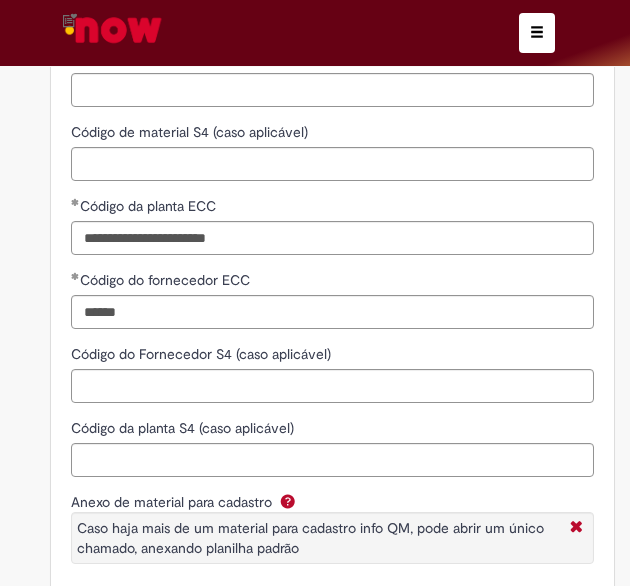 click on "**********" at bounding box center (315, 56) 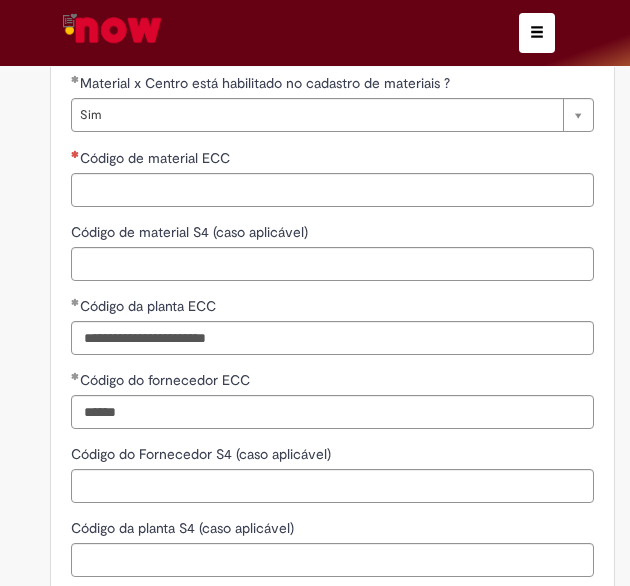 scroll, scrollTop: 751, scrollLeft: 0, axis: vertical 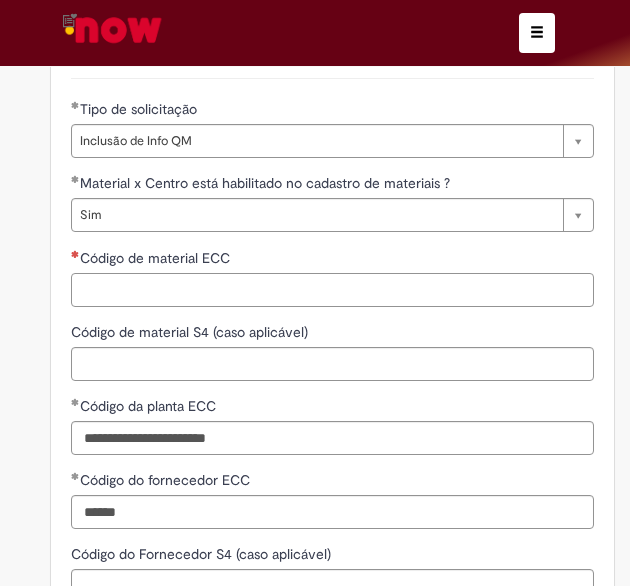 click on "Código de material ECC" at bounding box center [332, 290] 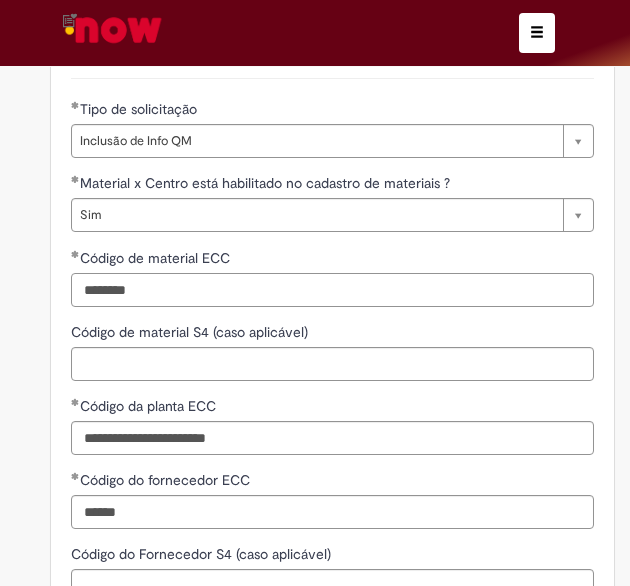 type on "********" 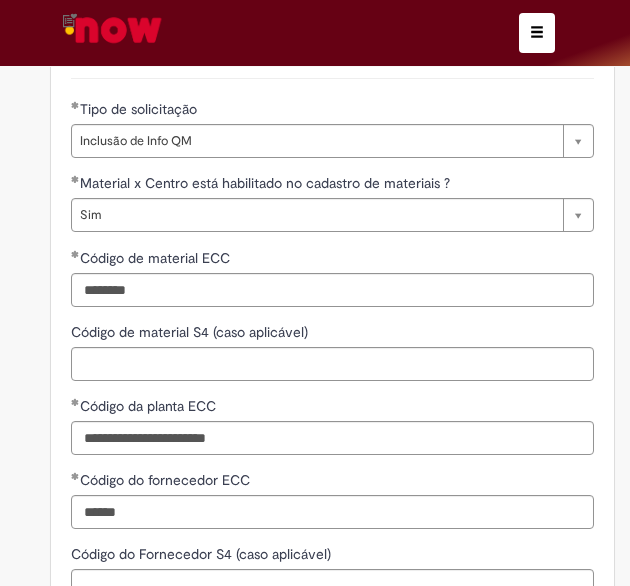 click on "**********" at bounding box center (315, 256) 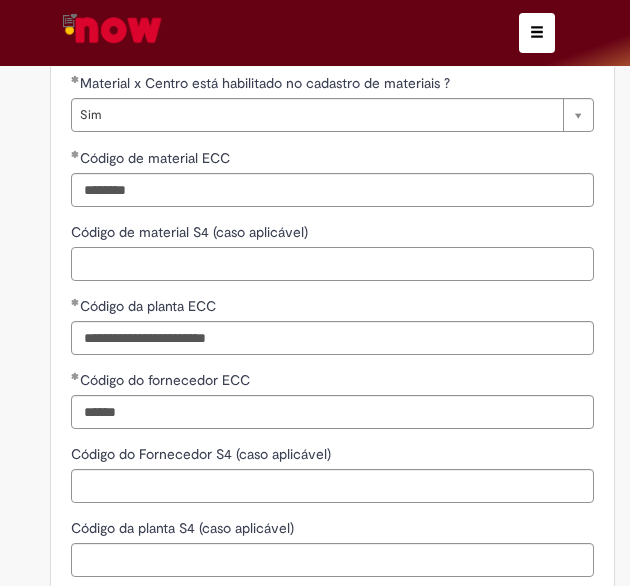 click on "Código de material S4 (caso aplicável)" at bounding box center [332, 264] 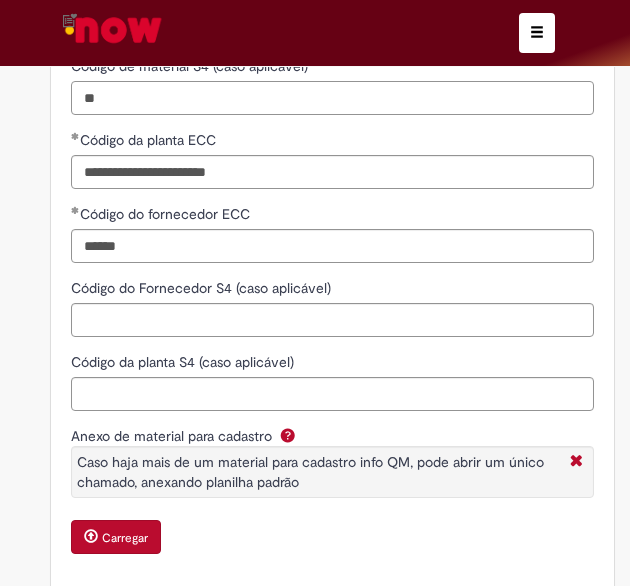 scroll, scrollTop: 1051, scrollLeft: 0, axis: vertical 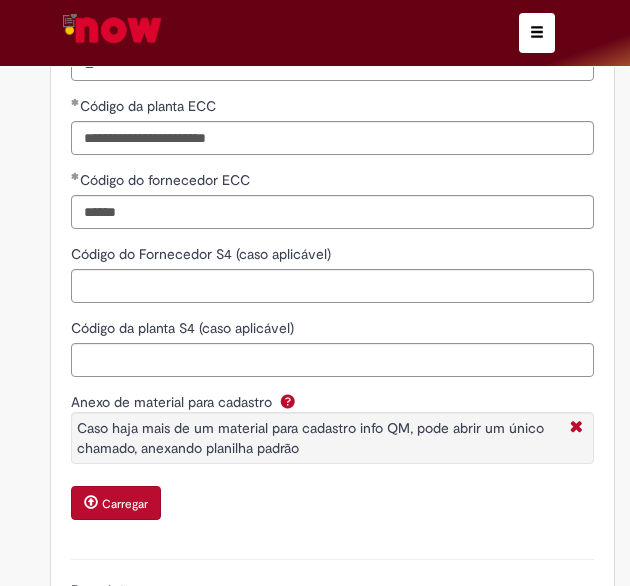 type on "**" 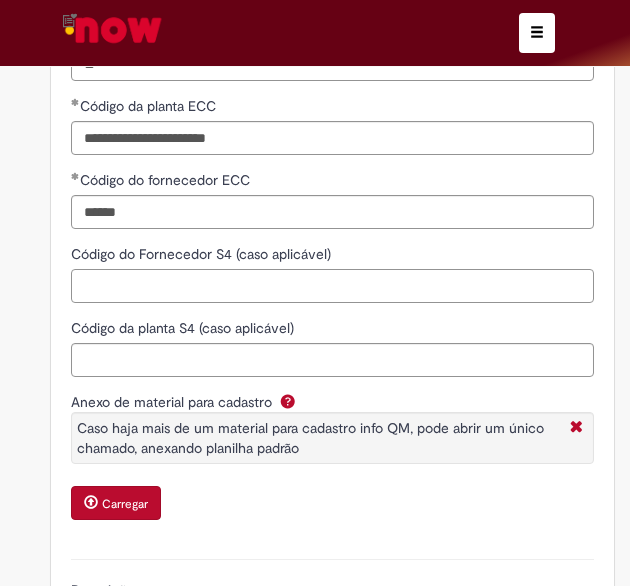 click on "Código do Fornecedor S4 (caso aplicável)" at bounding box center (332, 286) 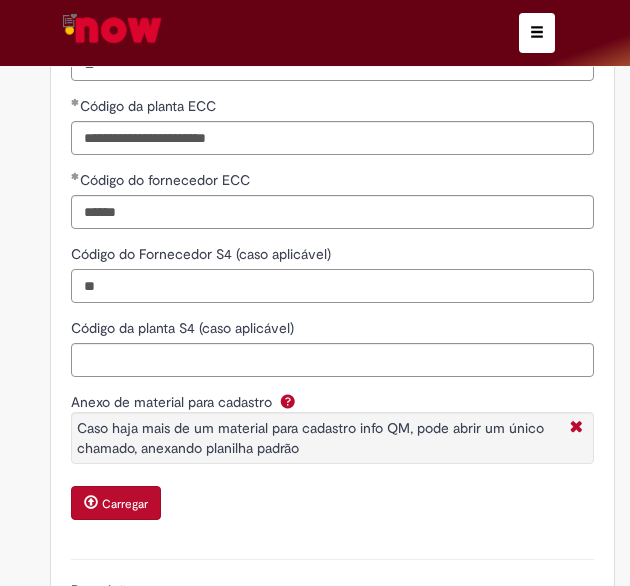 type on "**" 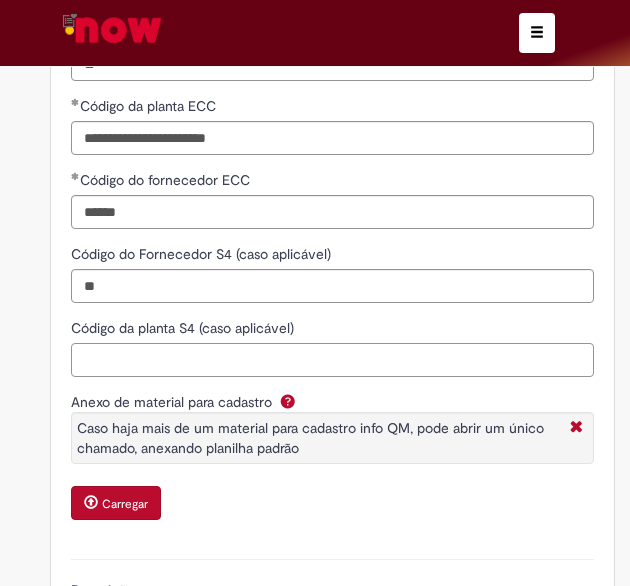 click on "Código da planta S4 (caso aplicável)" at bounding box center [332, 360] 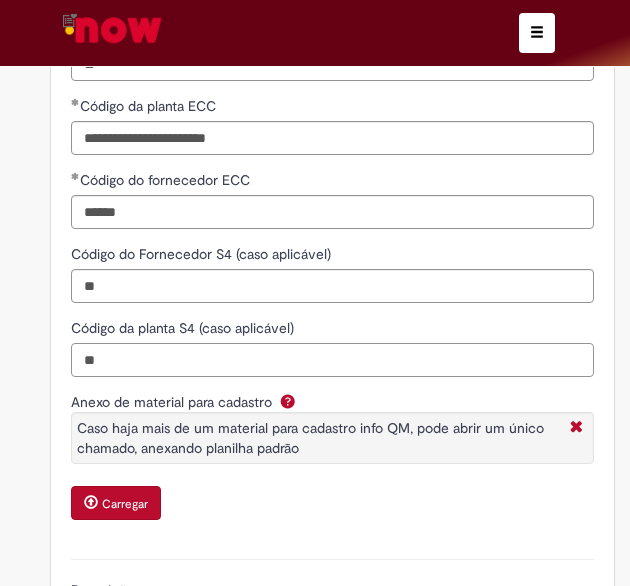 type on "**" 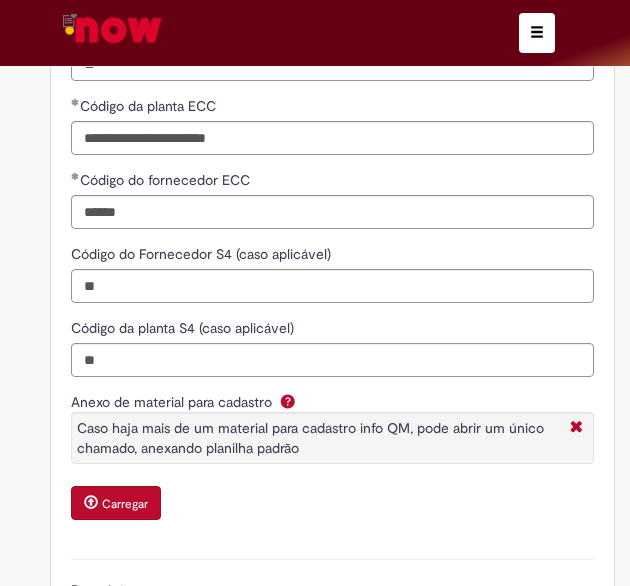 click on "**********" at bounding box center [315, -44] 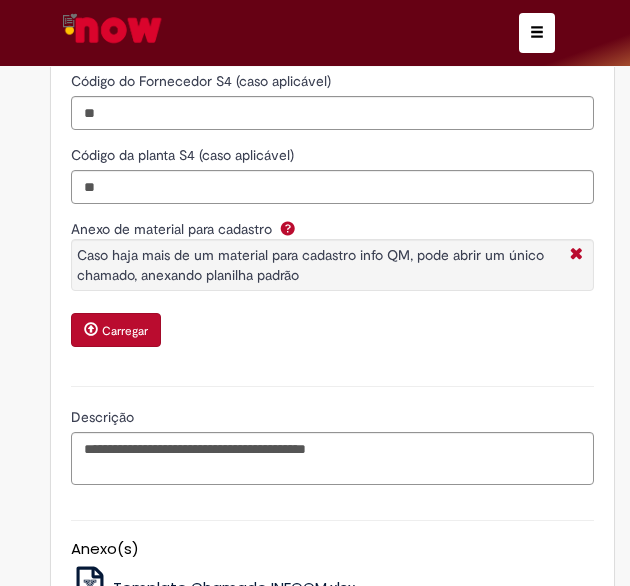 scroll, scrollTop: 1251, scrollLeft: 0, axis: vertical 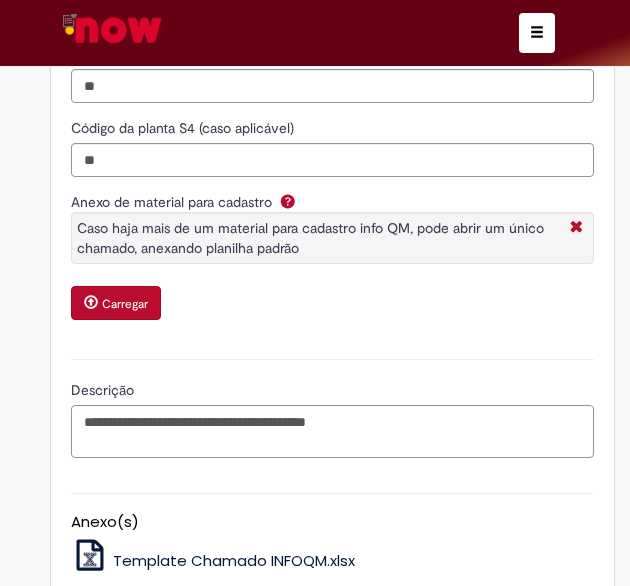 click on "**********" at bounding box center (332, 431) 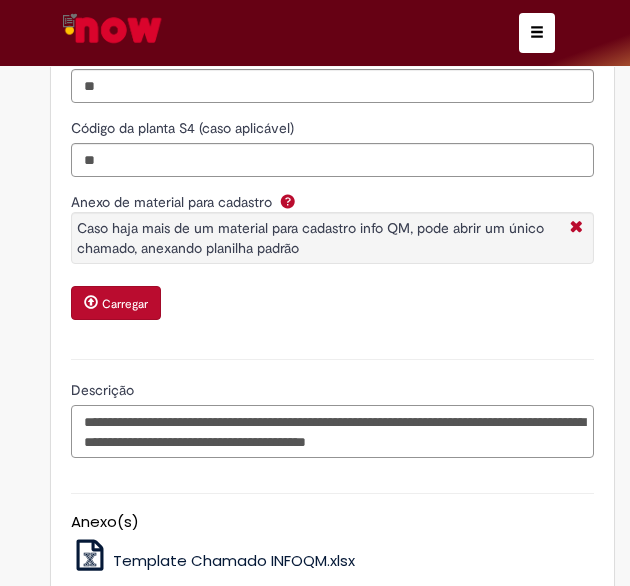 type on "**********" 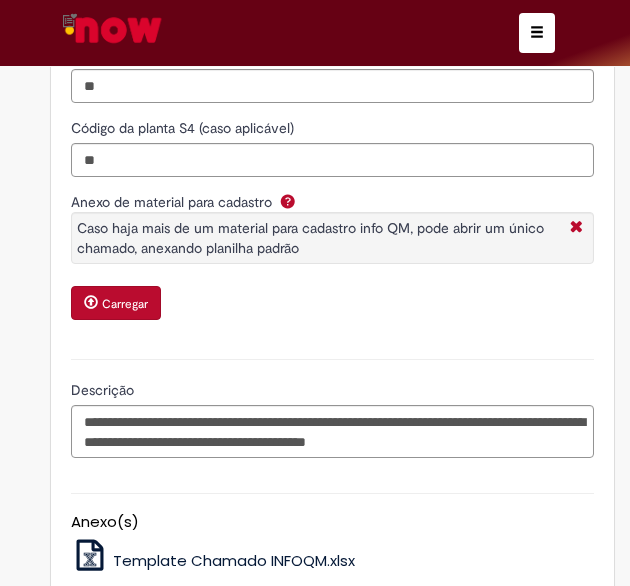click on "**********" at bounding box center [315, -244] 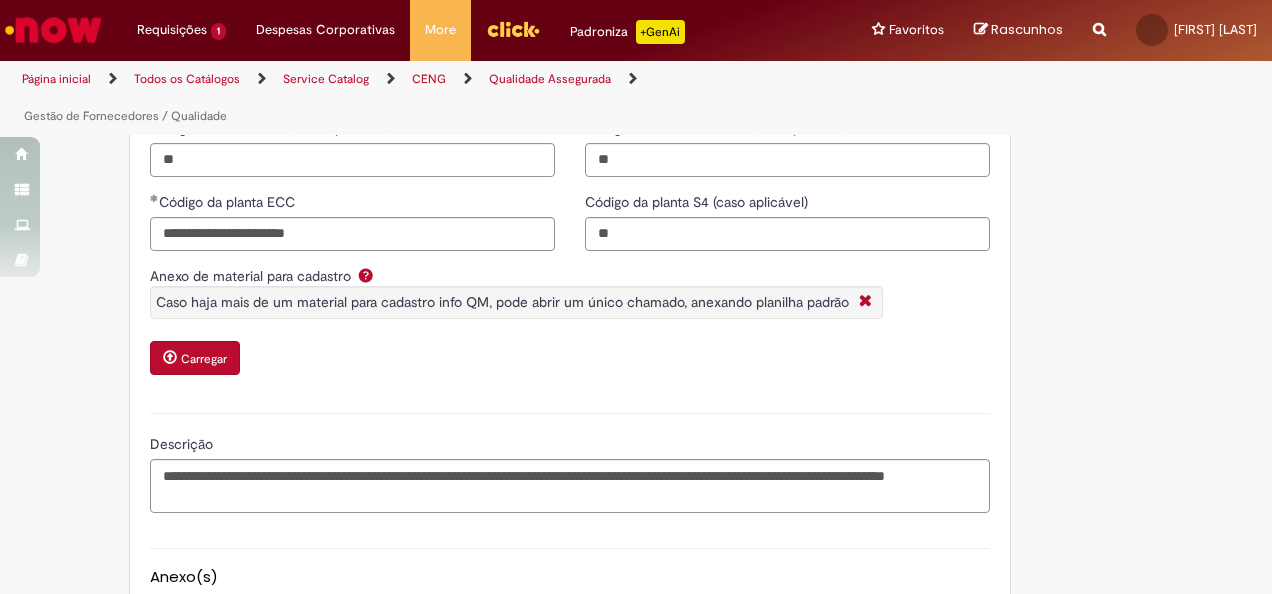 scroll, scrollTop: 973, scrollLeft: 0, axis: vertical 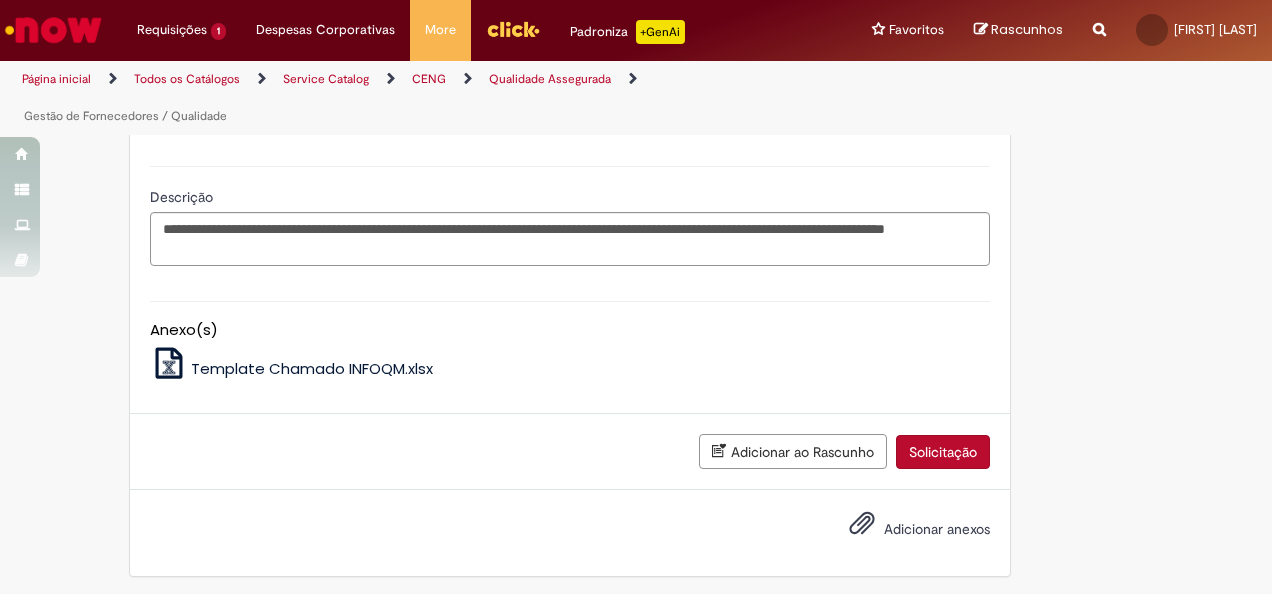 click on "Solicitação" at bounding box center [943, 452] 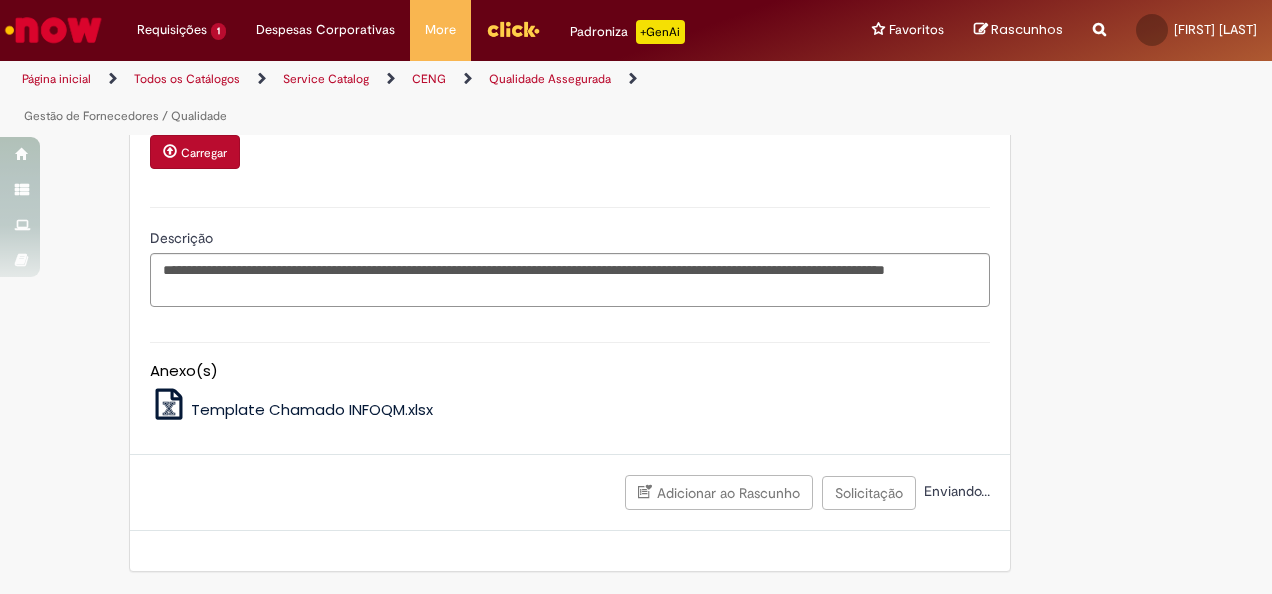 scroll, scrollTop: 928, scrollLeft: 0, axis: vertical 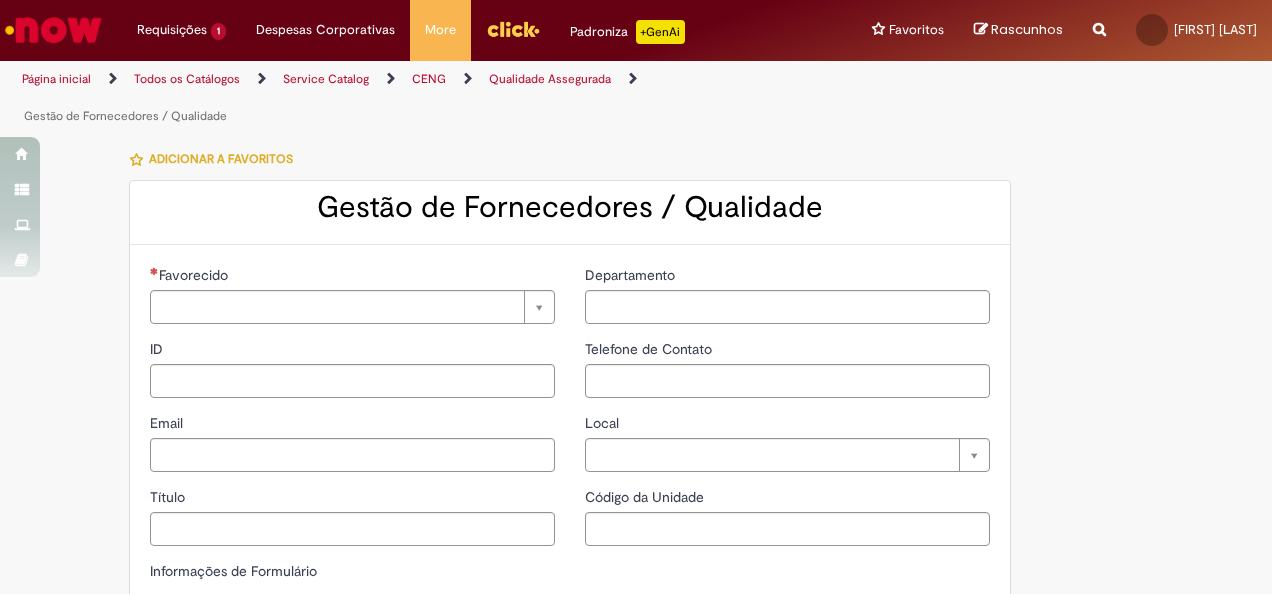 type on "********" 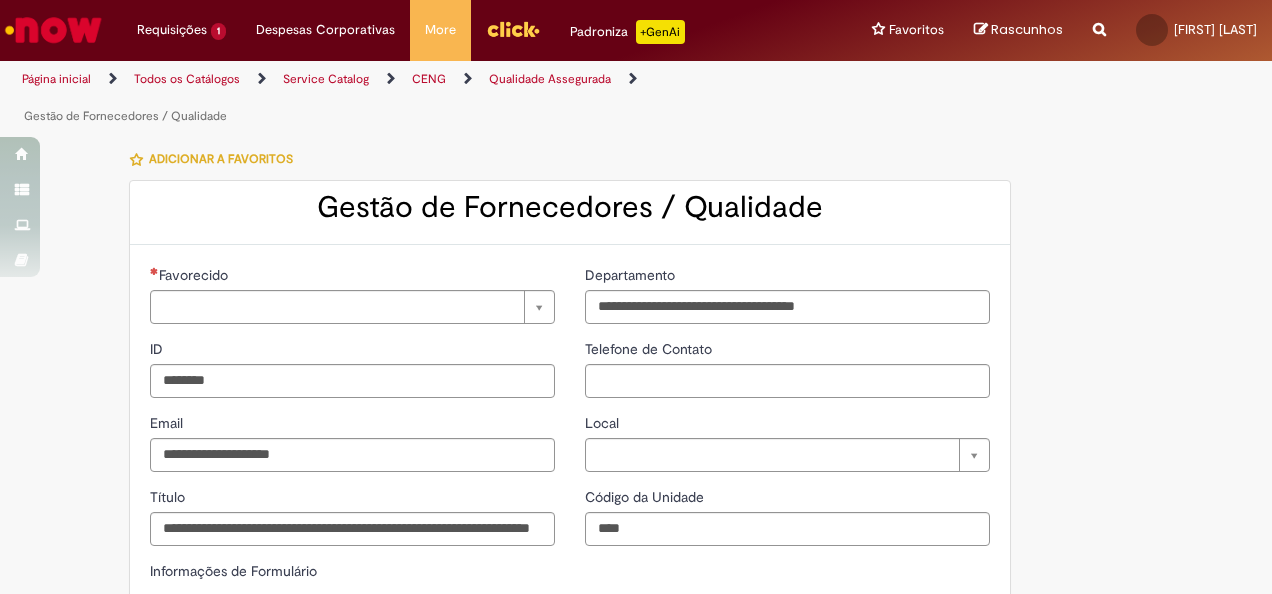 type on "**********" 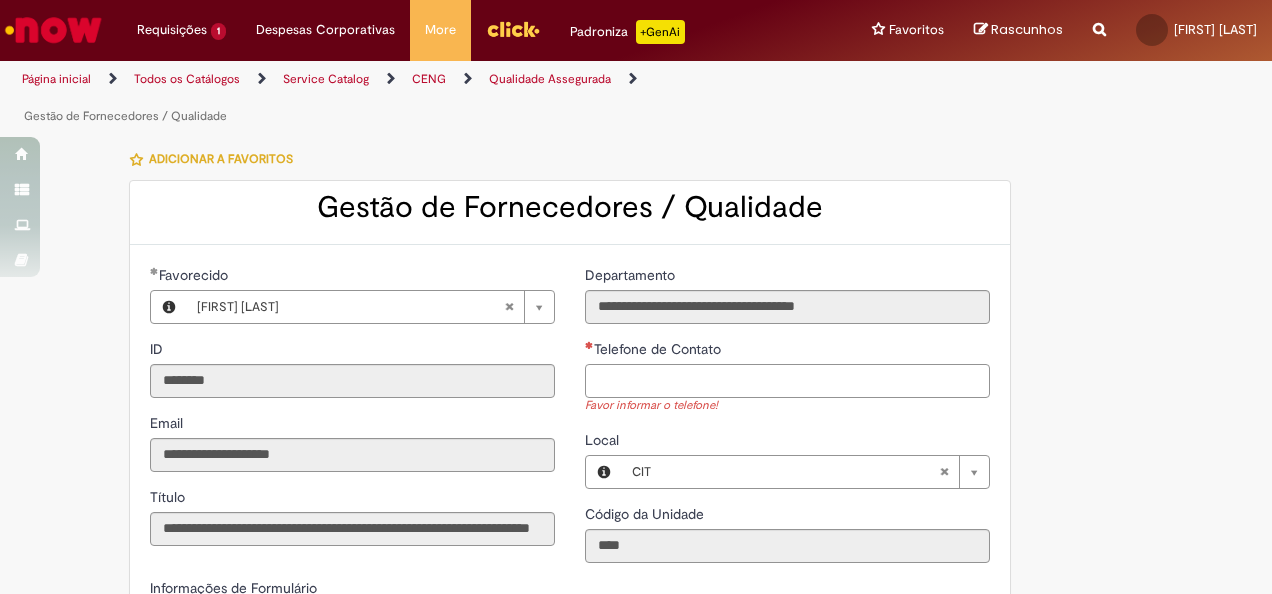 click on "Telefone de Contato" at bounding box center (787, 381) 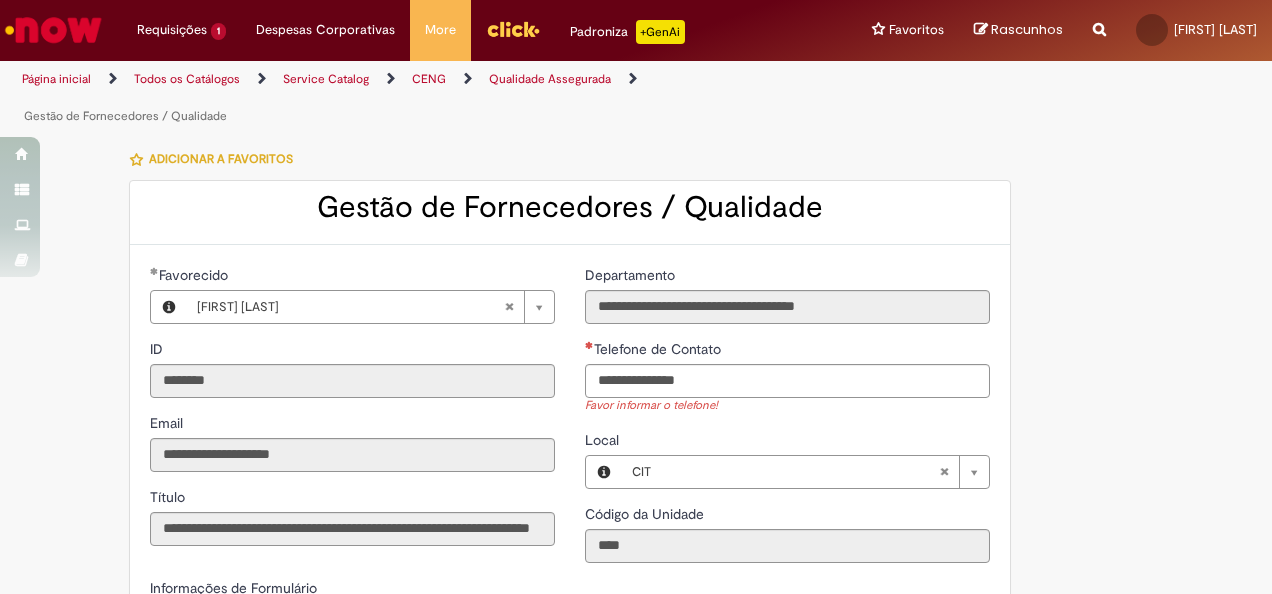 type on "**********" 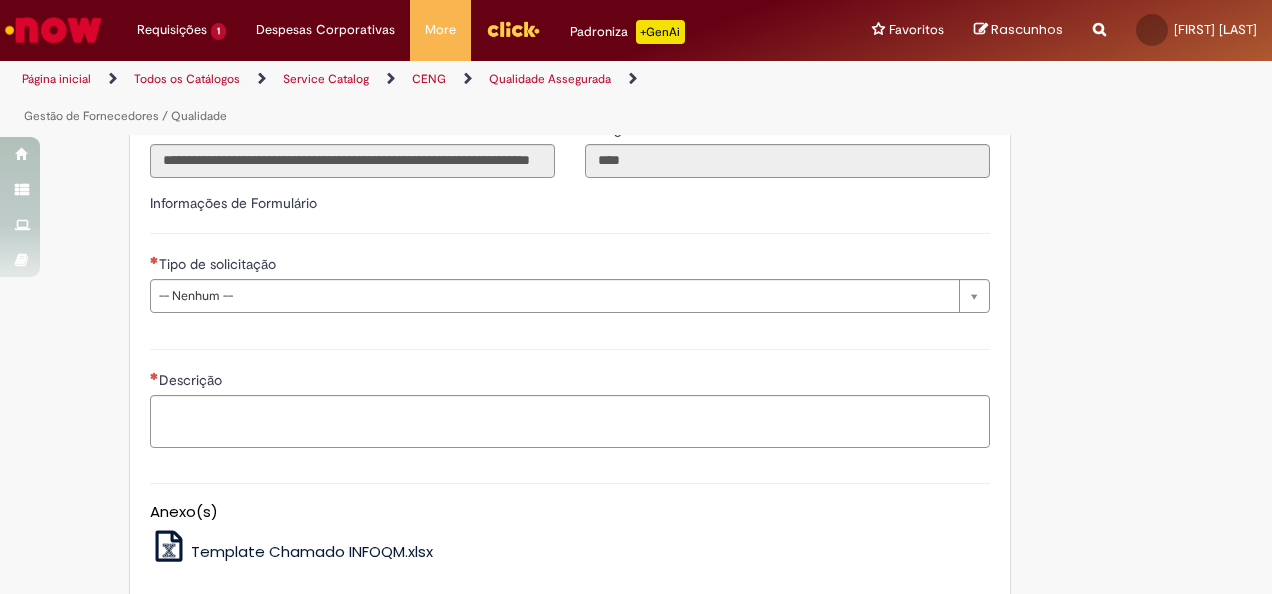 scroll, scrollTop: 400, scrollLeft: 0, axis: vertical 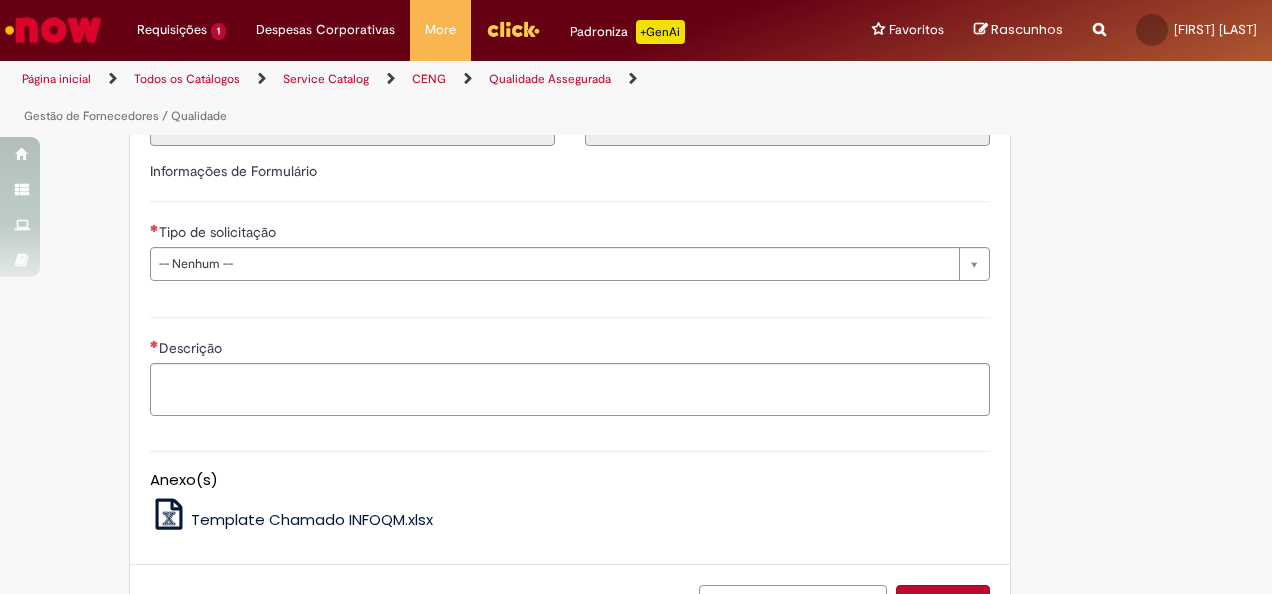 type 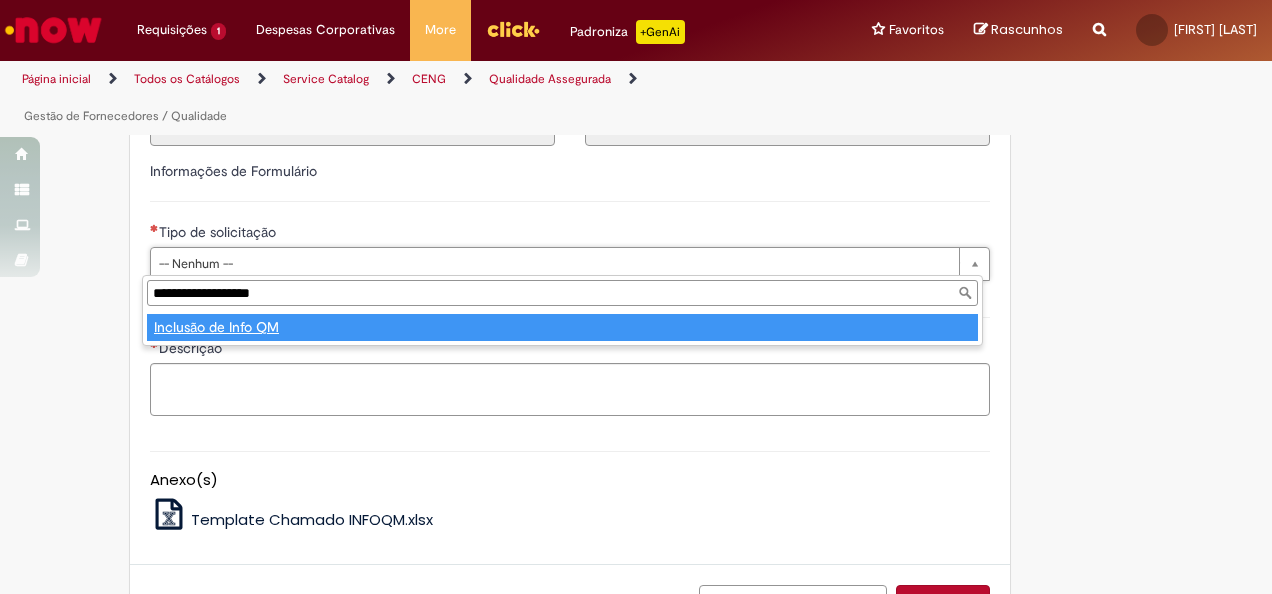type on "**********" 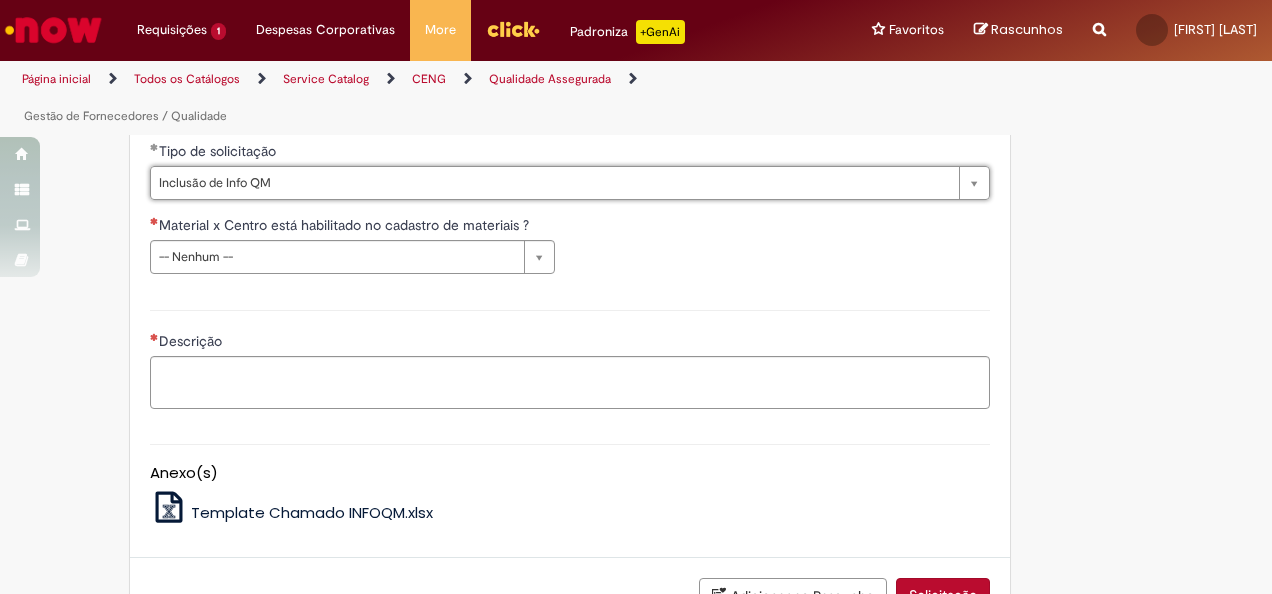 scroll, scrollTop: 500, scrollLeft: 0, axis: vertical 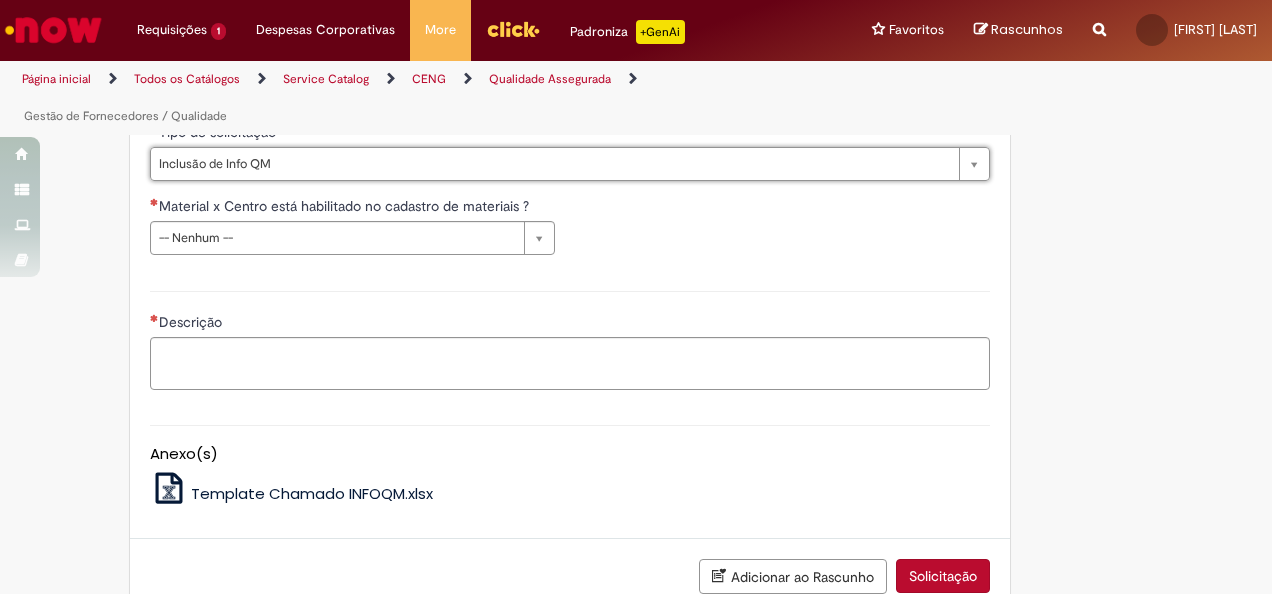 click on "**********" at bounding box center (570, 233) 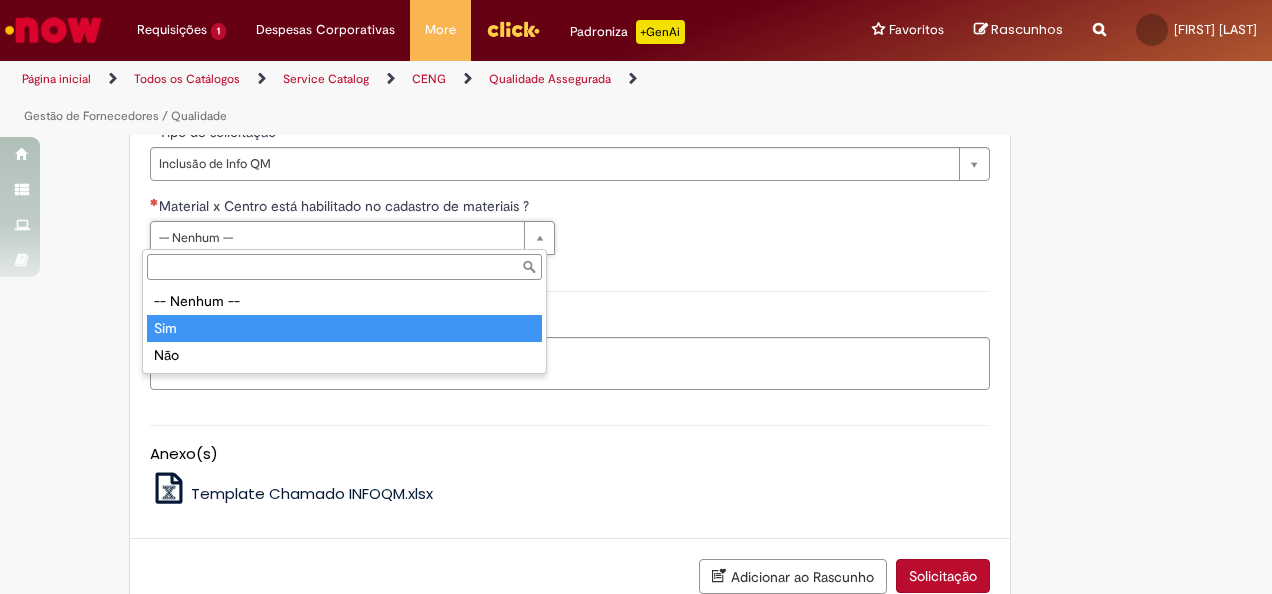 type on "***" 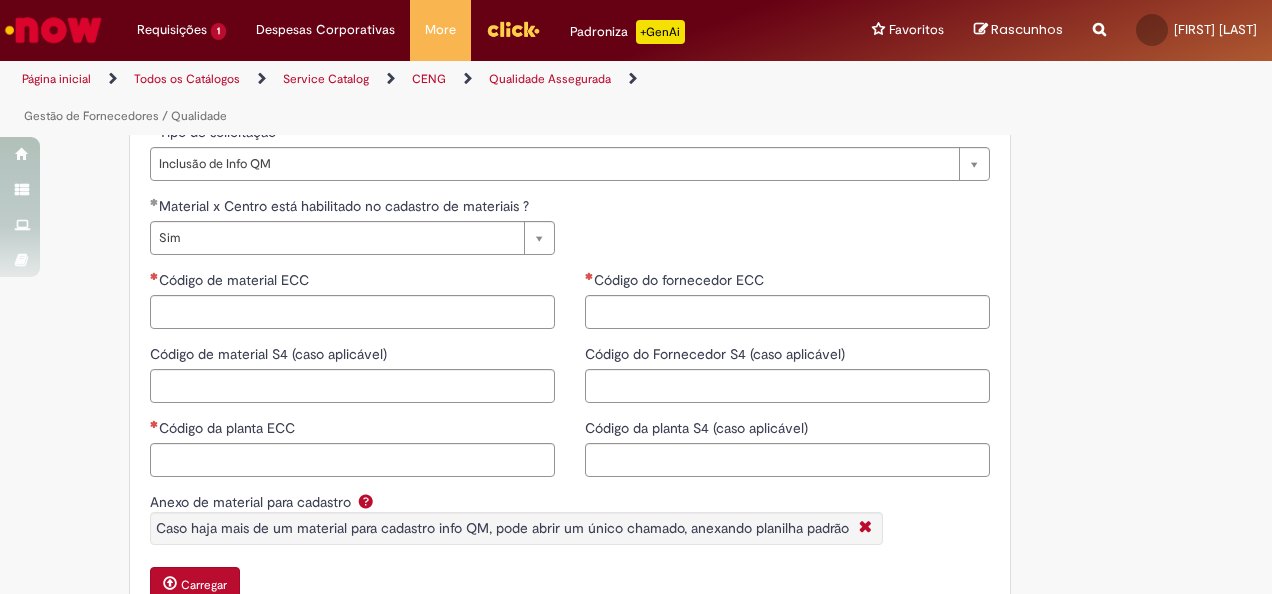 click on "**********" at bounding box center (570, 233) 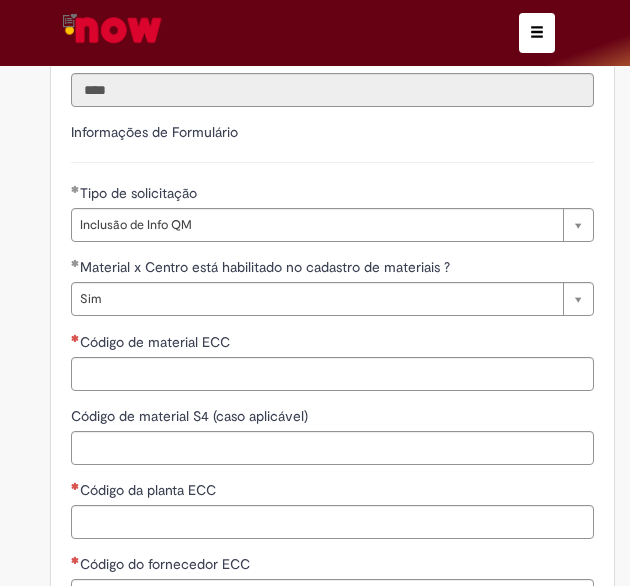 scroll, scrollTop: 700, scrollLeft: 0, axis: vertical 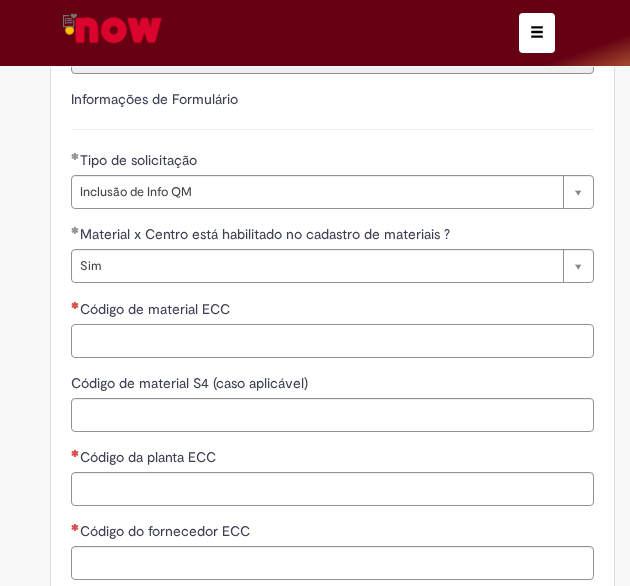 click on "Código de material ECC" at bounding box center (332, 341) 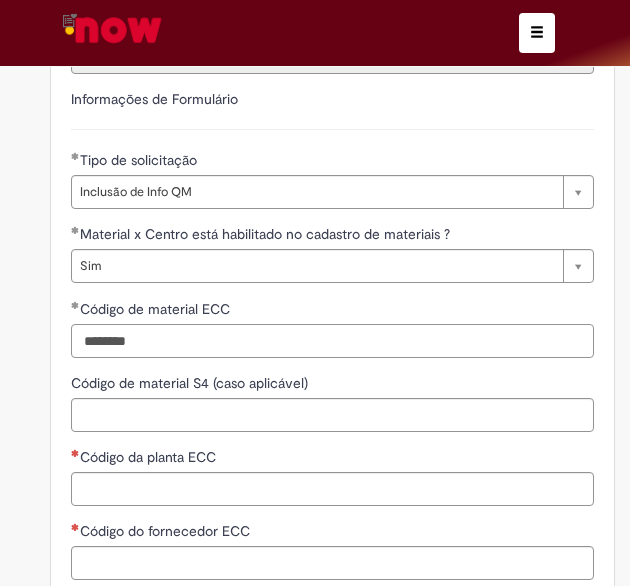 type on "********" 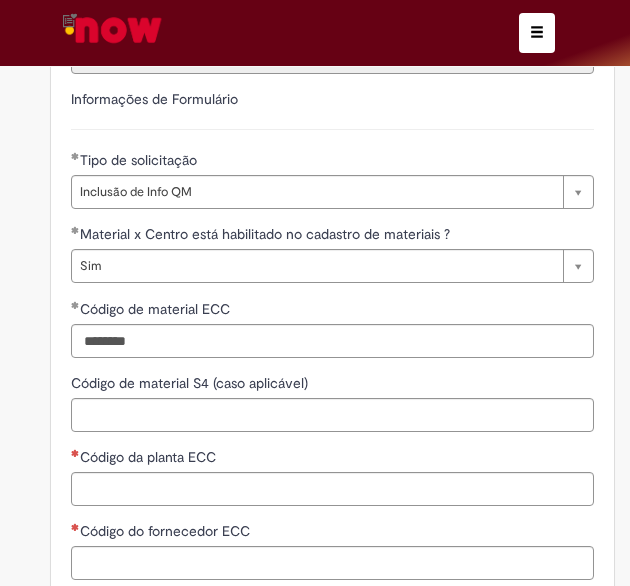 click on "**********" at bounding box center (315, 307) 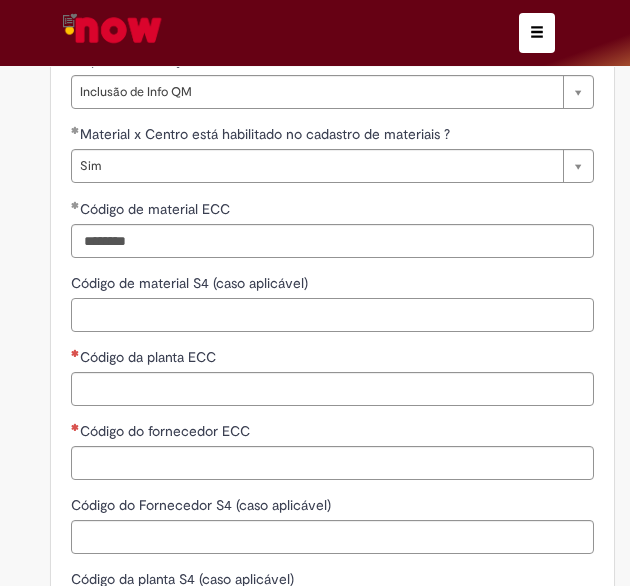 click on "Código de material S4 (caso aplicável)" at bounding box center (332, 315) 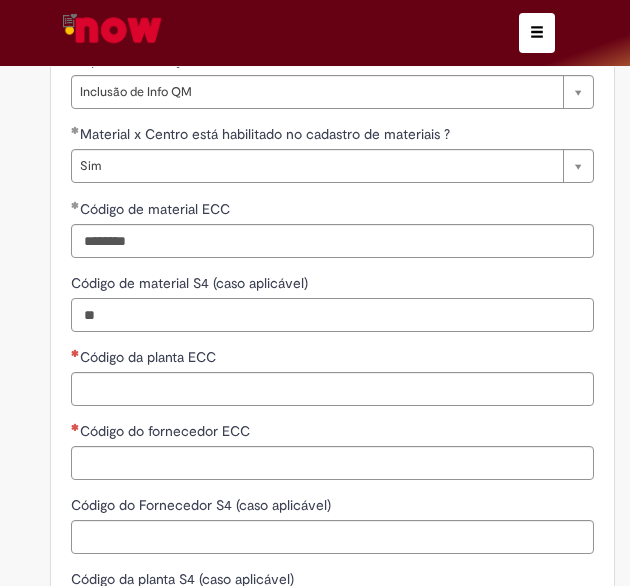 type on "*" 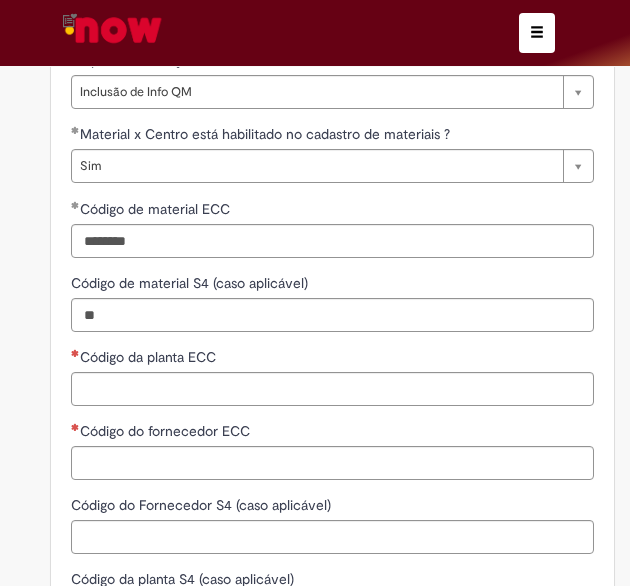 click on "**********" at bounding box center [315, 207] 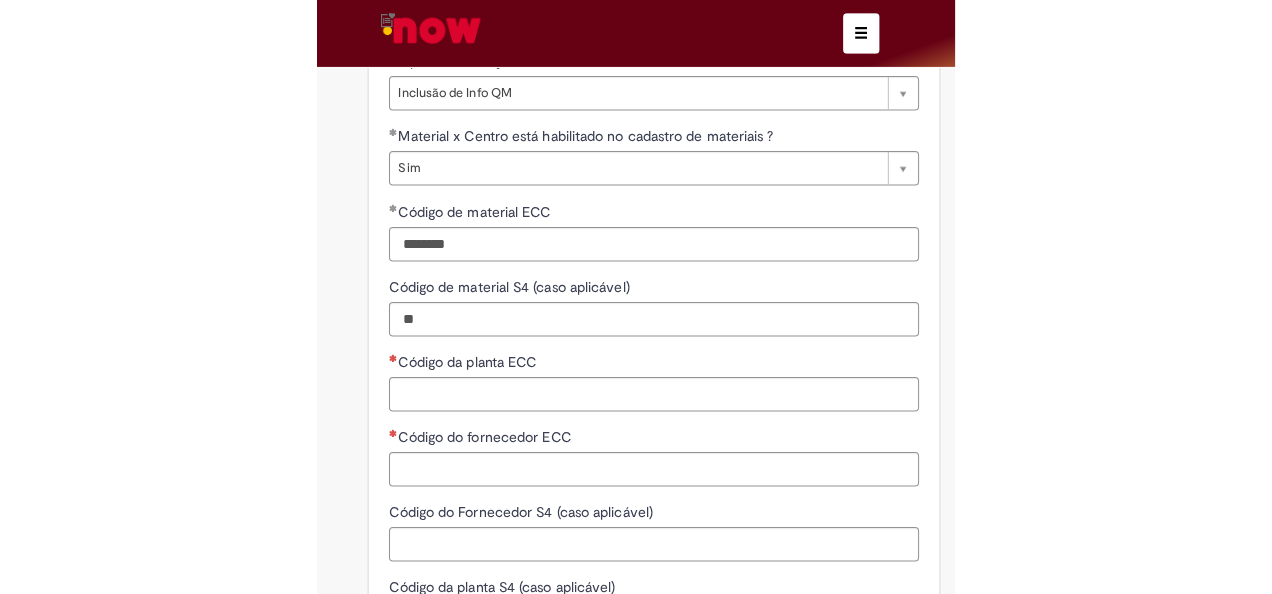 scroll, scrollTop: 900, scrollLeft: 0, axis: vertical 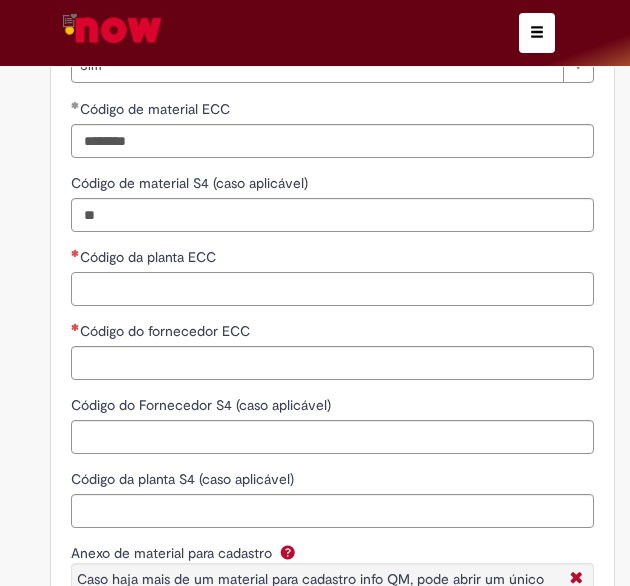 click on "Código da planta ECC" at bounding box center [332, 289] 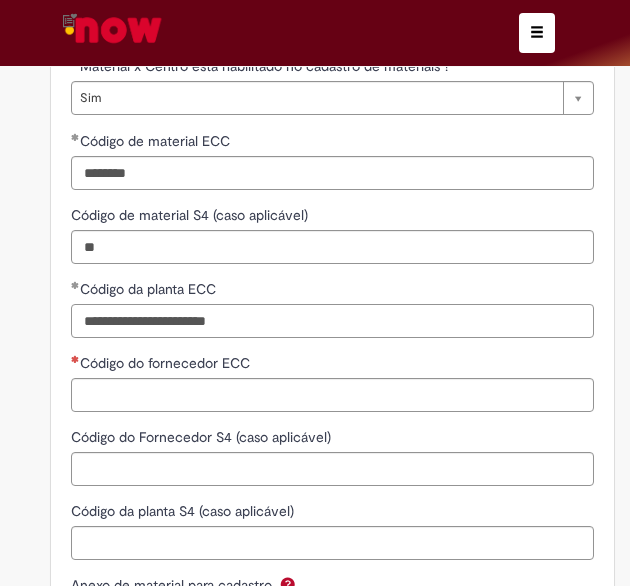 scroll, scrollTop: 900, scrollLeft: 0, axis: vertical 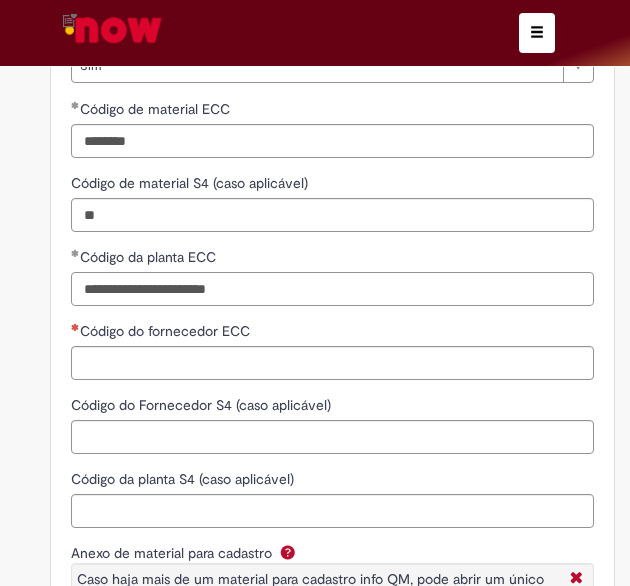 type on "**********" 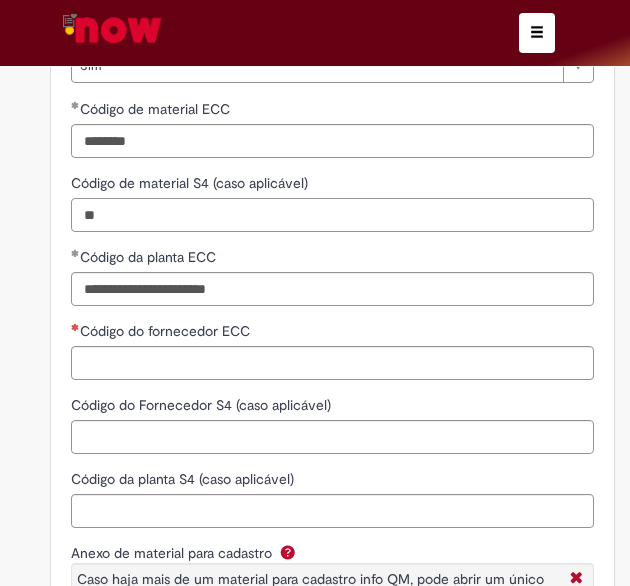 click on "**" at bounding box center [332, 215] 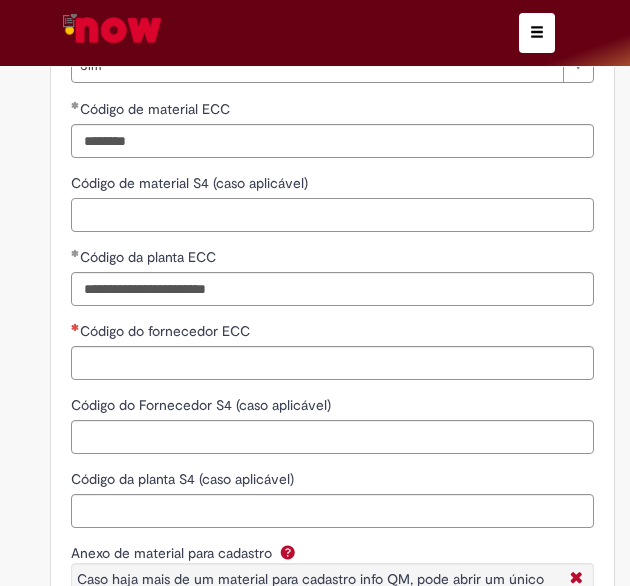 paste on "********" 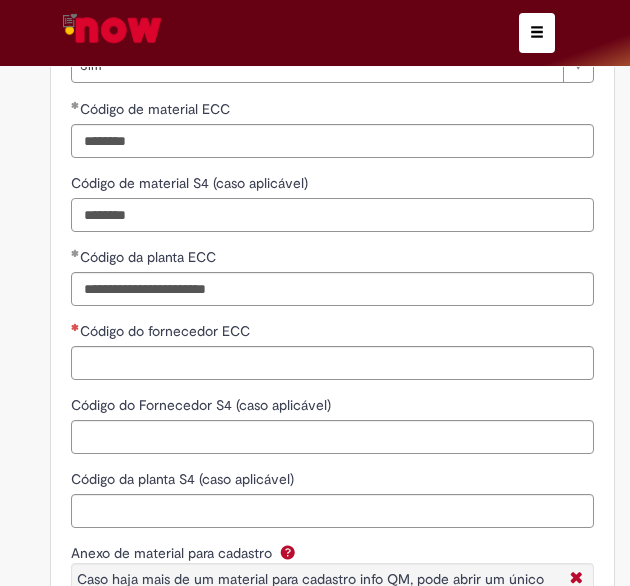type on "********" 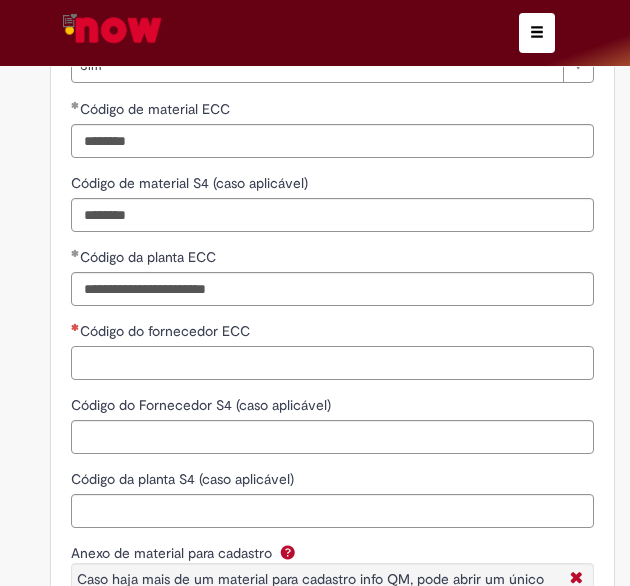 click on "Código do fornecedor ECC" at bounding box center [332, 363] 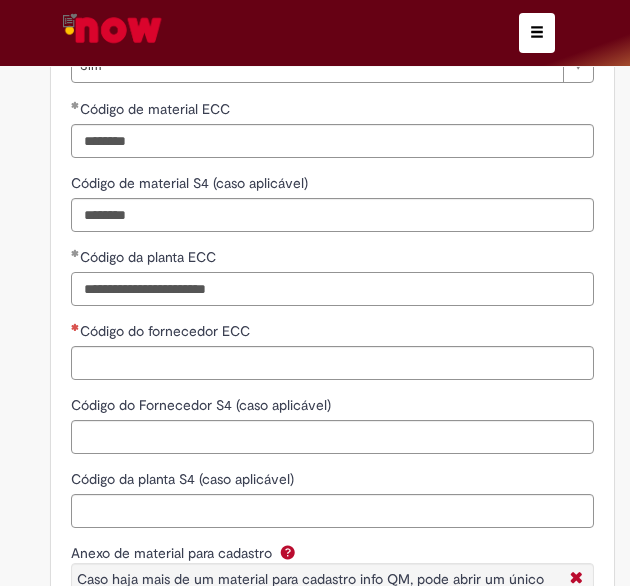 click on "**********" at bounding box center (332, 289) 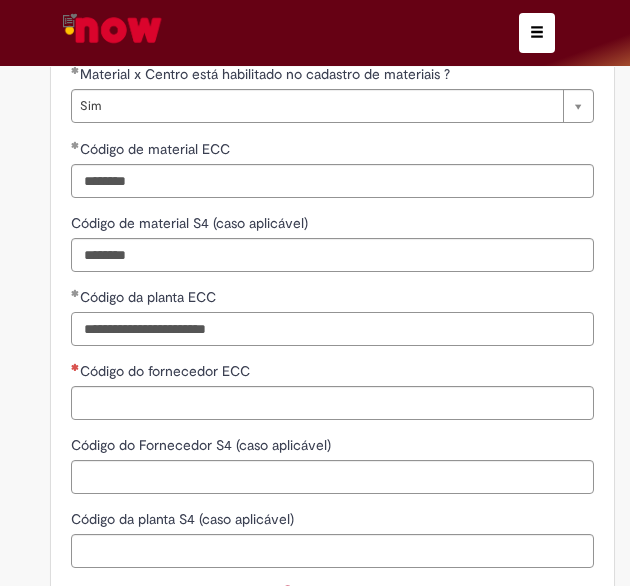 scroll, scrollTop: 900, scrollLeft: 0, axis: vertical 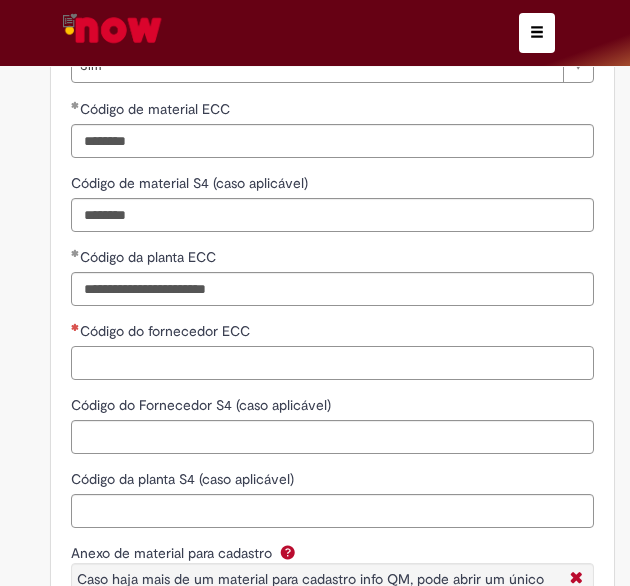 click on "Código do fornecedor ECC" at bounding box center [332, 363] 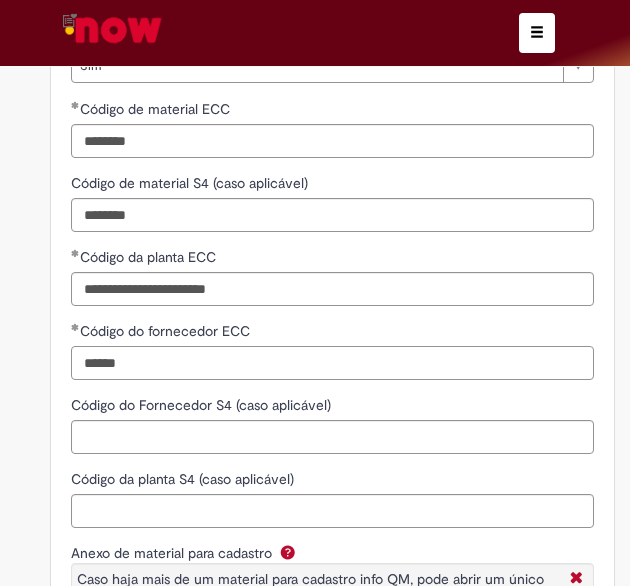 type on "******" 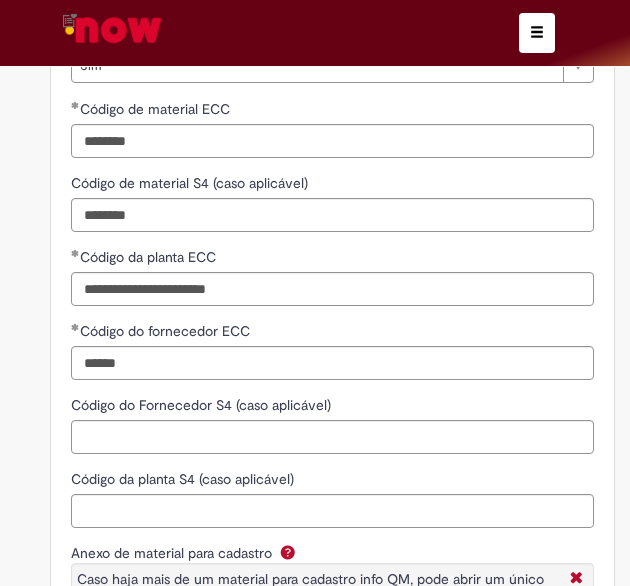 click on "**********" at bounding box center [315, 107] 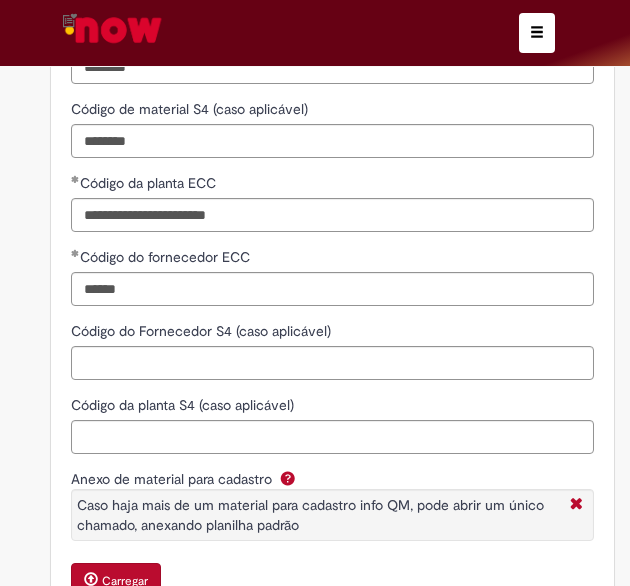 scroll, scrollTop: 1000, scrollLeft: 0, axis: vertical 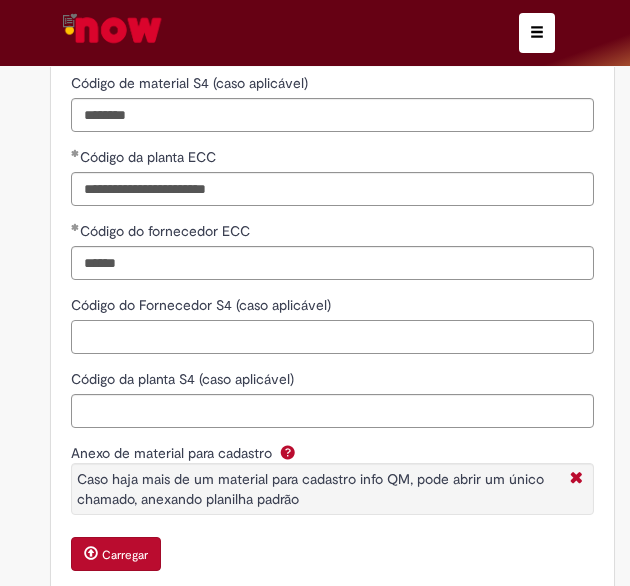 click on "Código do Fornecedor S4 (caso aplicável)" at bounding box center (332, 337) 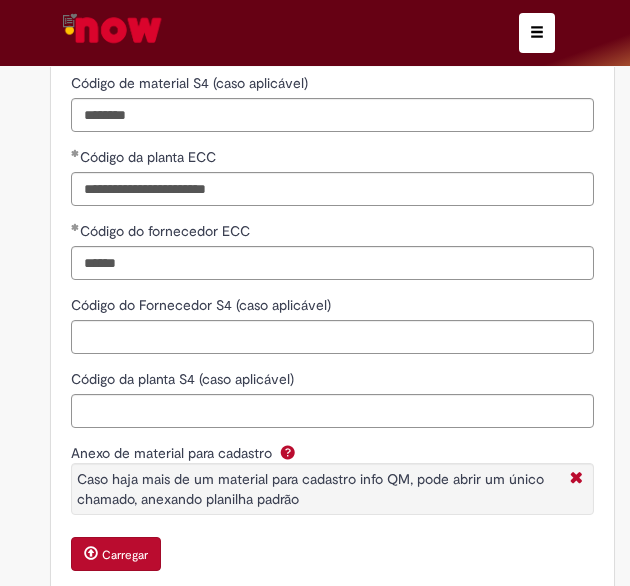 click on "**********" at bounding box center [315, 7] 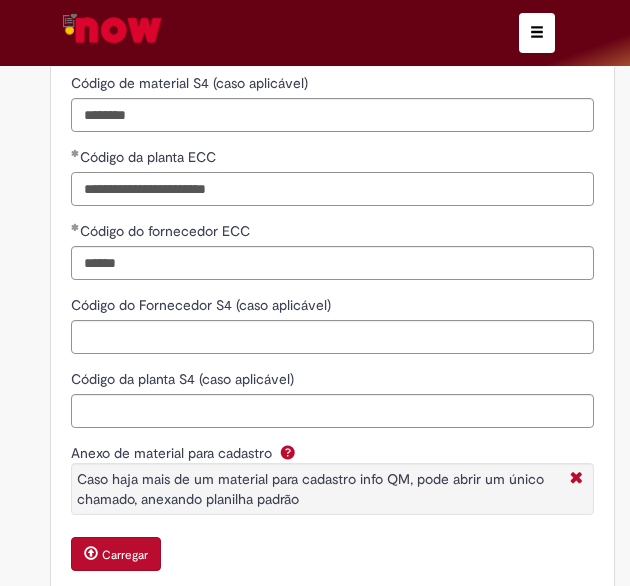 drag, startPoint x: 280, startPoint y: 185, endPoint x: 71, endPoint y: 187, distance: 209.00957 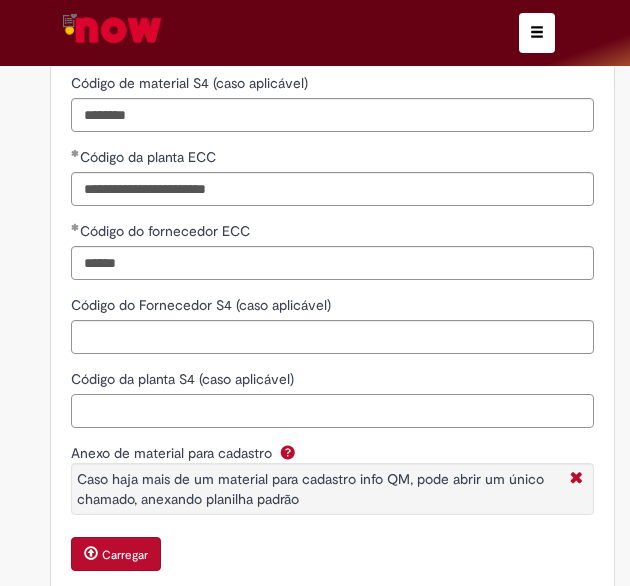 click on "Código da planta S4 (caso aplicável)" at bounding box center (332, 411) 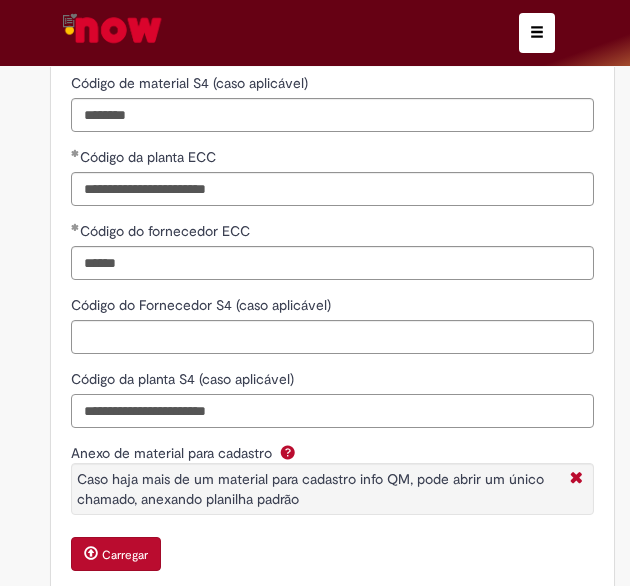 type on "**********" 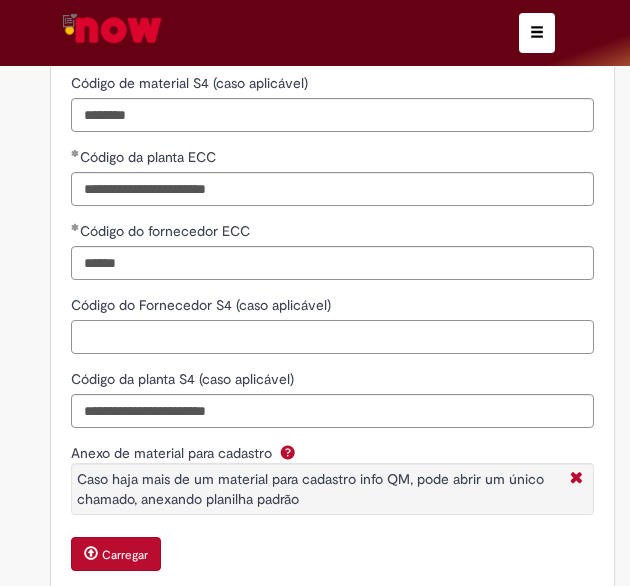 click on "Código do Fornecedor S4 (caso aplicável)" at bounding box center [332, 337] 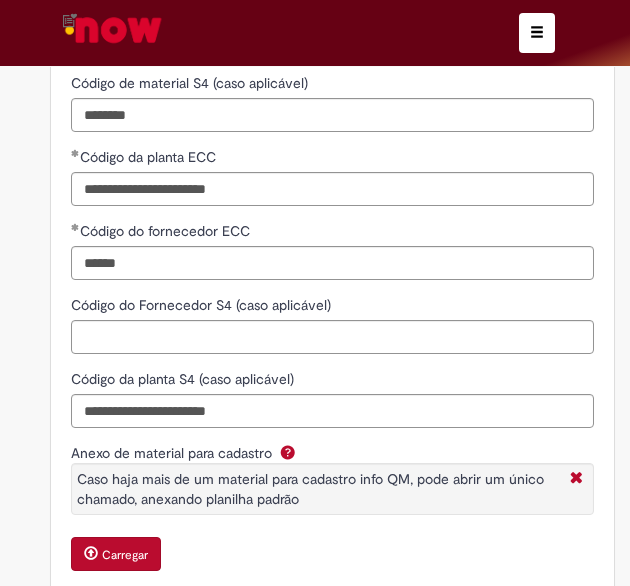 click on "**********" at bounding box center [315, 7] 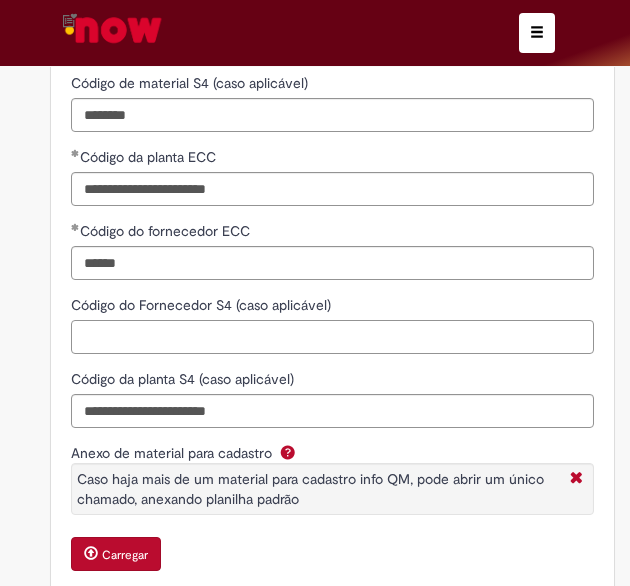 click on "Código do Fornecedor S4 (caso aplicável)" at bounding box center (332, 337) 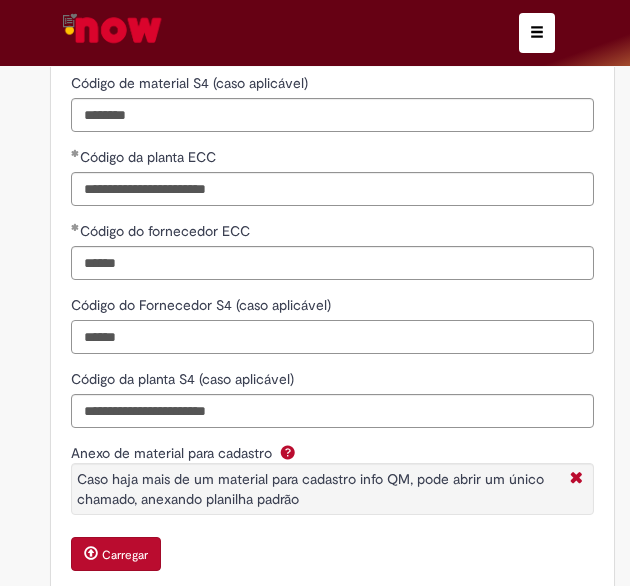 type on "******" 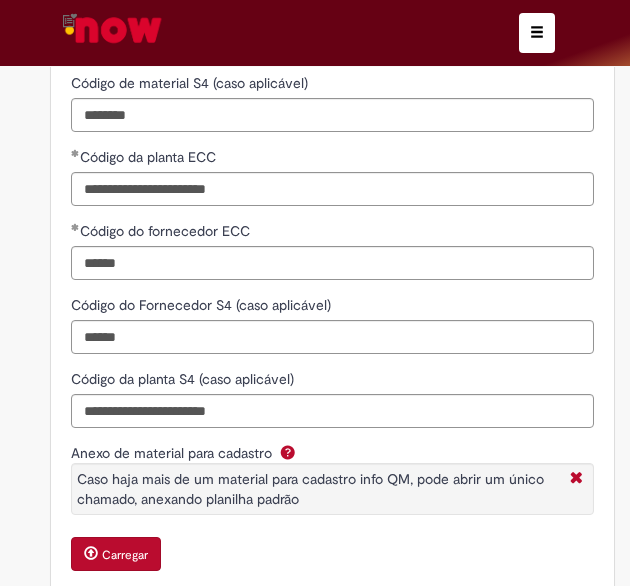 click on "**********" at bounding box center [315, 7] 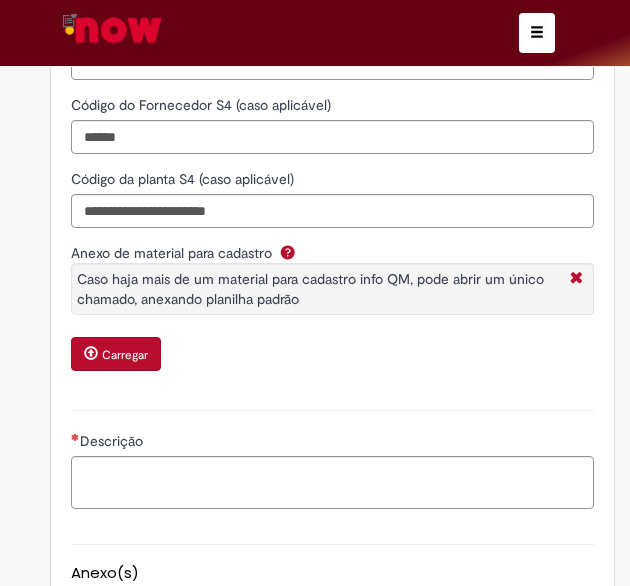 scroll, scrollTop: 1300, scrollLeft: 0, axis: vertical 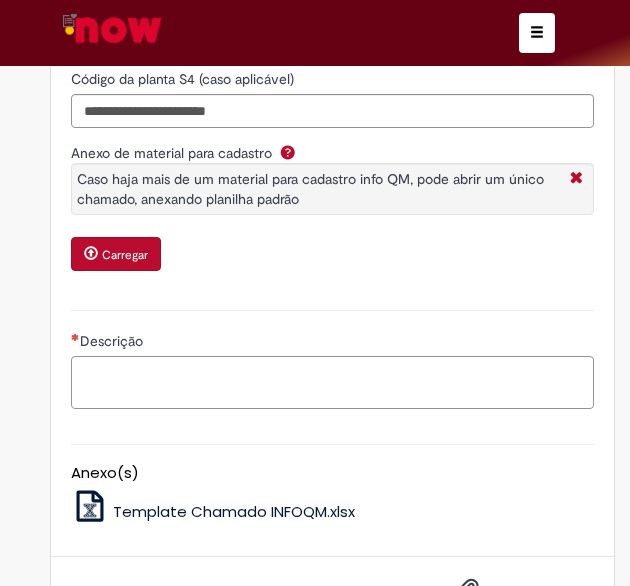 click on "Descrição" at bounding box center (332, 382) 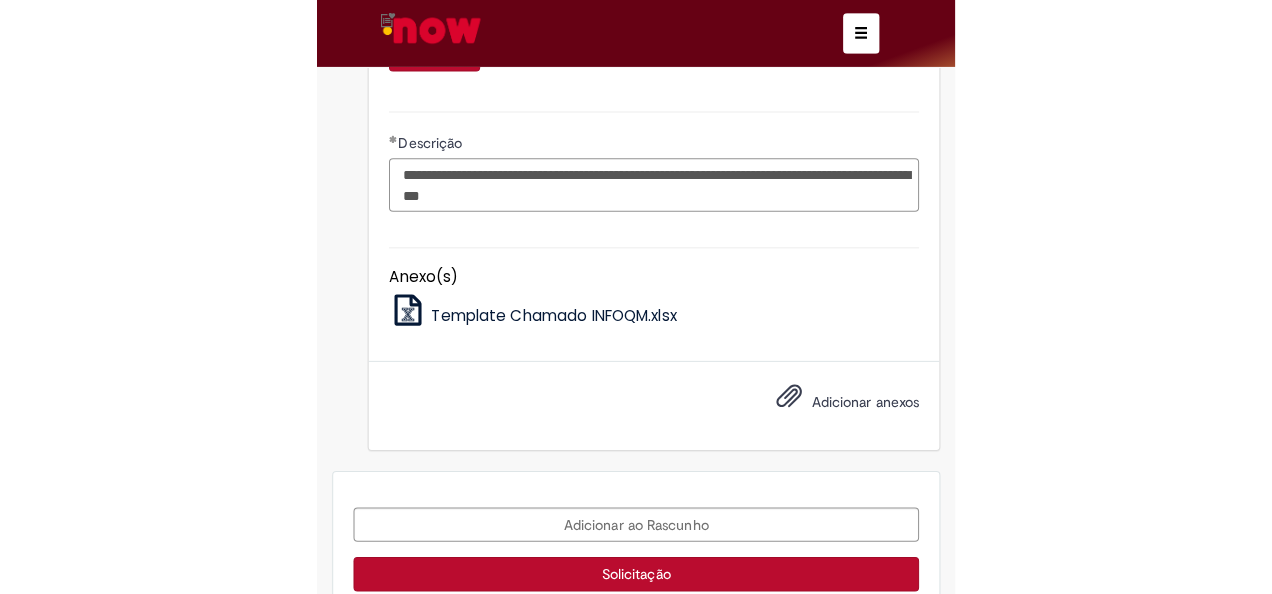 scroll, scrollTop: 973, scrollLeft: 0, axis: vertical 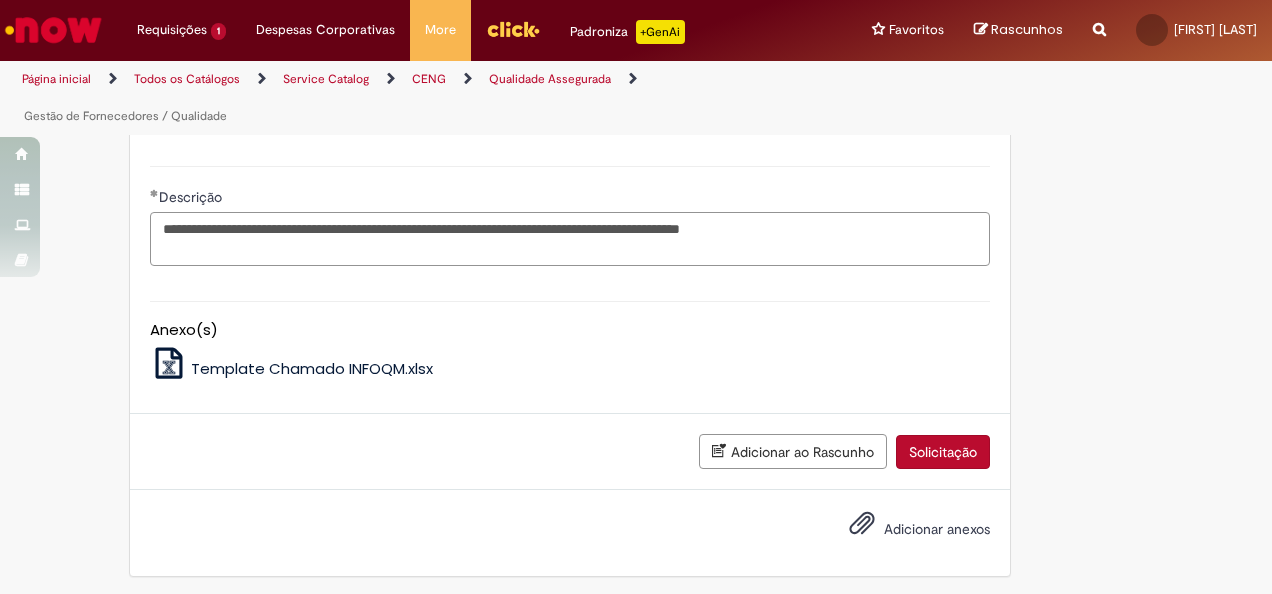 type on "**********" 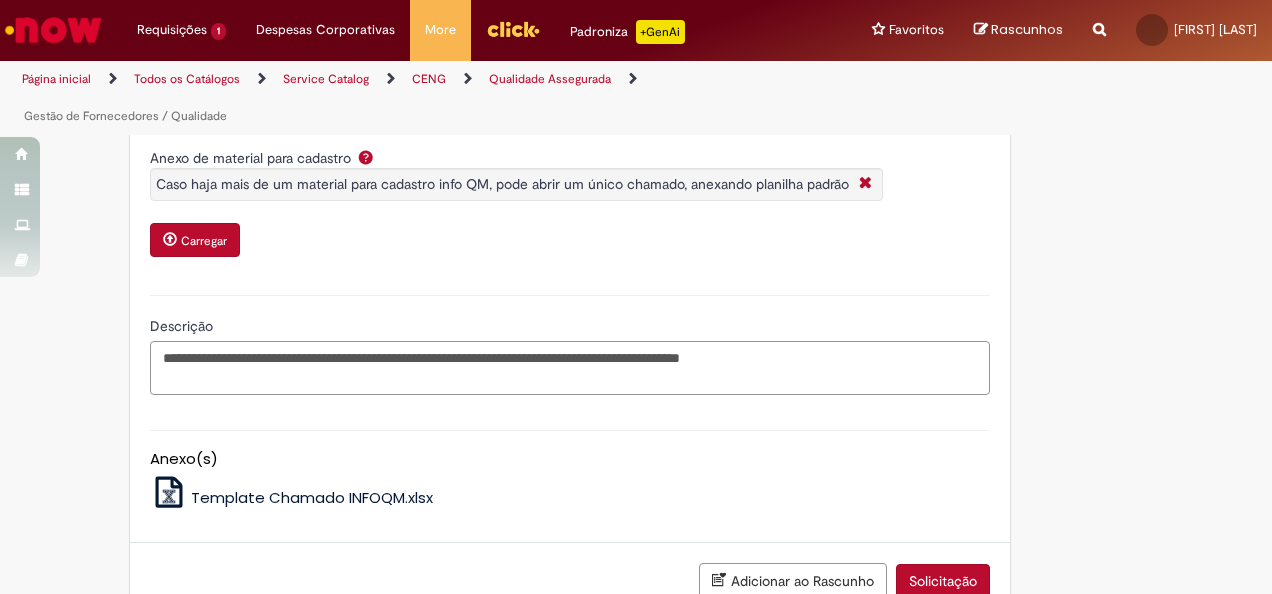 scroll, scrollTop: 973, scrollLeft: 0, axis: vertical 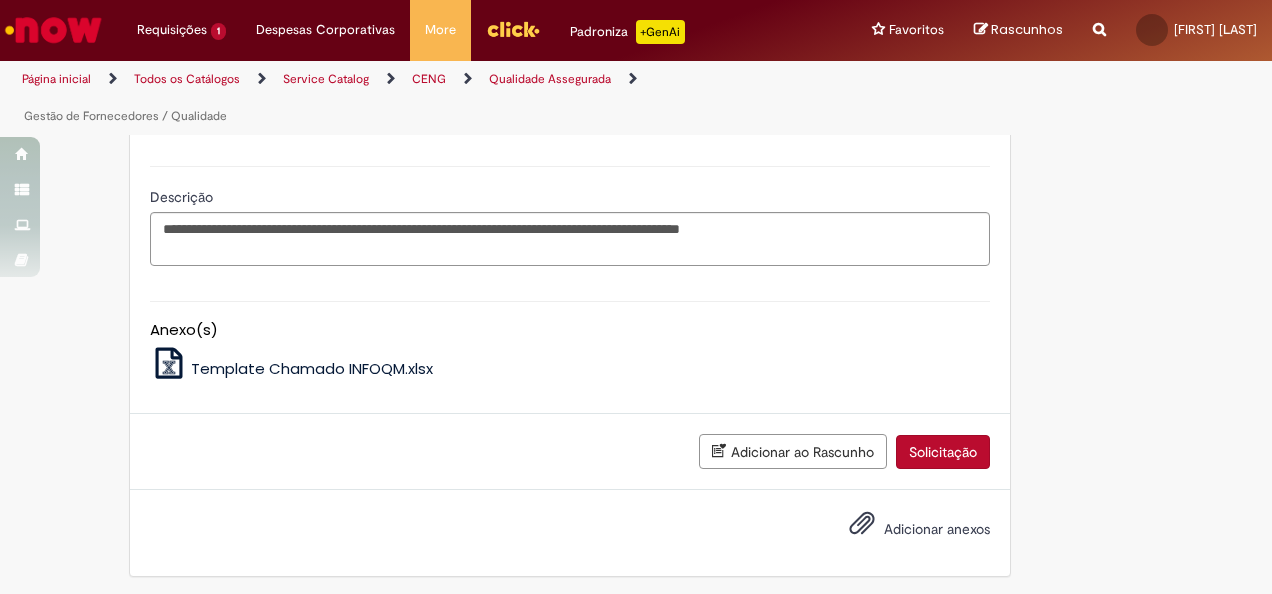click on "Solicitação" at bounding box center (943, 452) 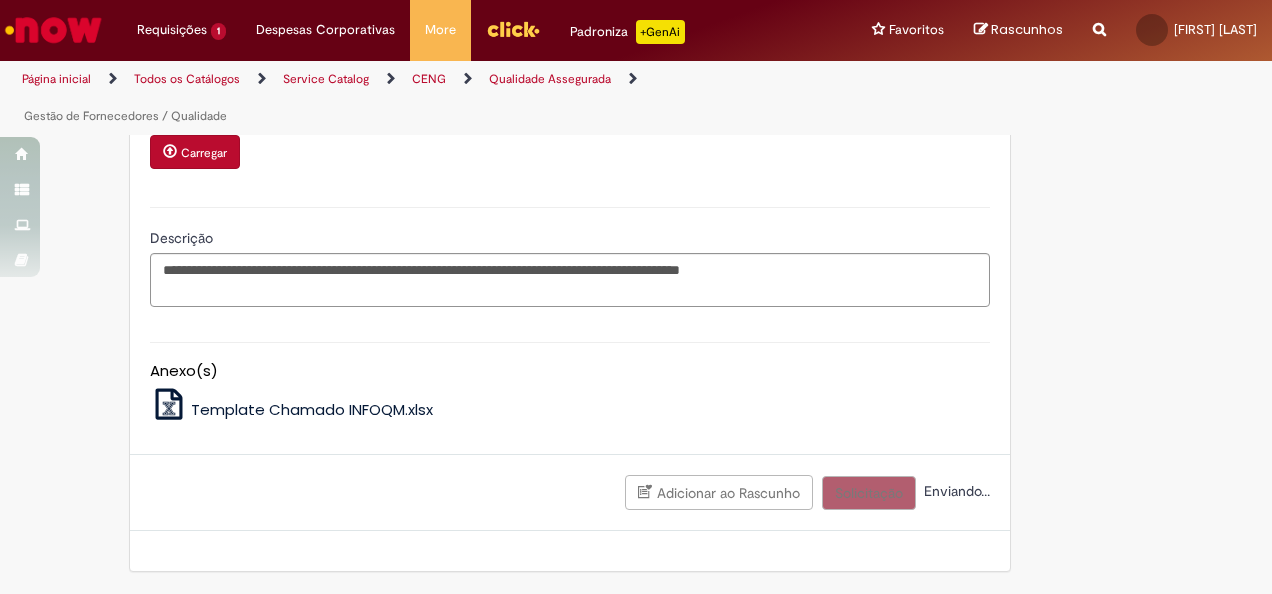 scroll, scrollTop: 928, scrollLeft: 0, axis: vertical 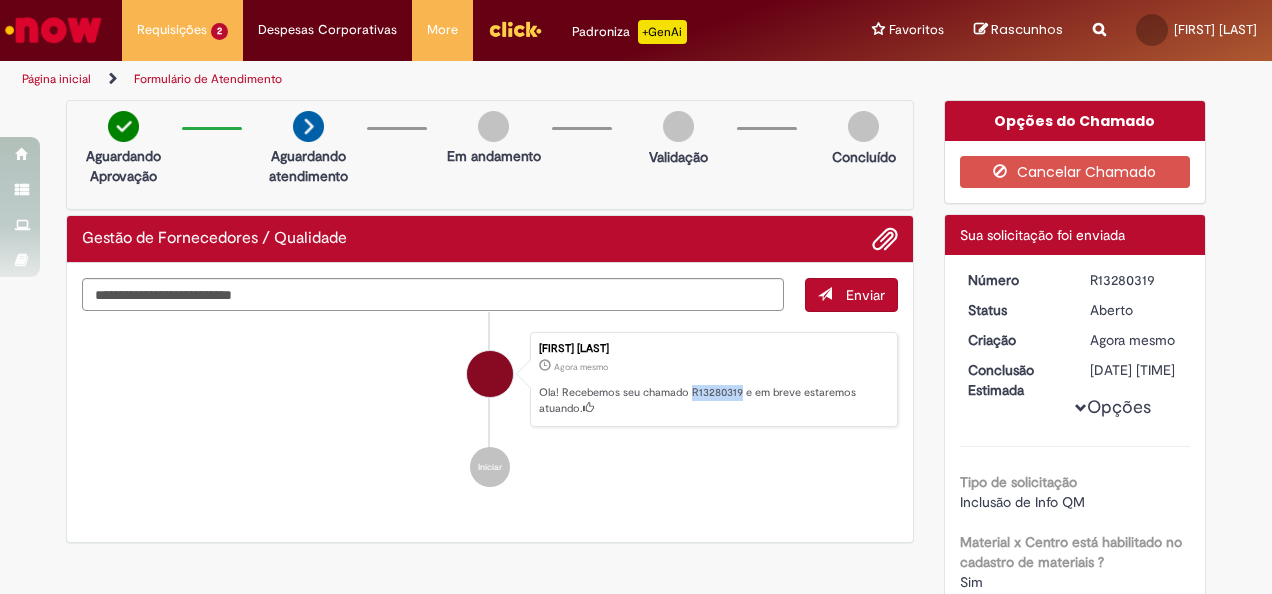 drag, startPoint x: 684, startPoint y: 392, endPoint x: 733, endPoint y: 391, distance: 49.010204 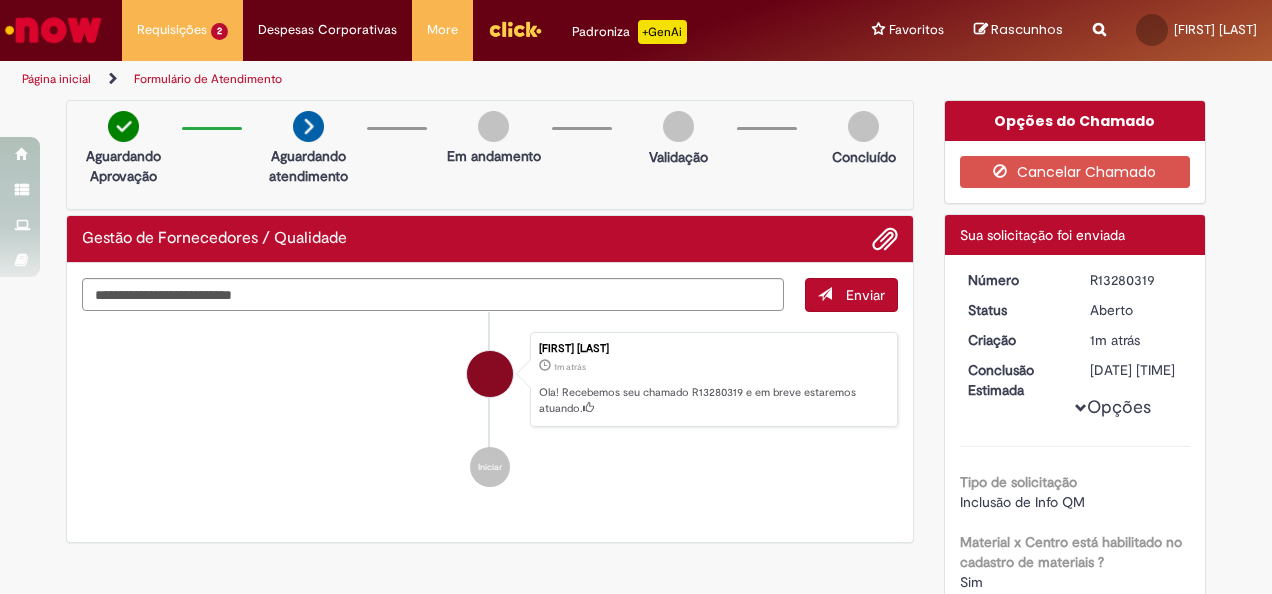 click on "[FIRST] [LAST]
1m atrás 1m atrás
Ola! Recebemos seu chamado R13280319 e em breve estaremos atuando." at bounding box center (490, 380) 